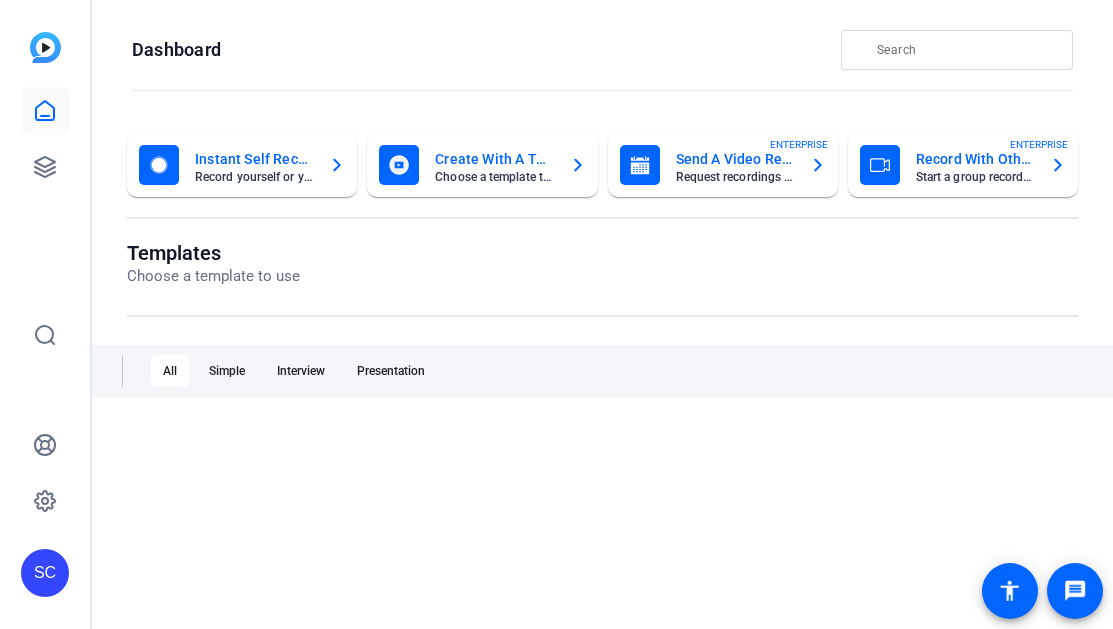 scroll, scrollTop: 0, scrollLeft: 0, axis: both 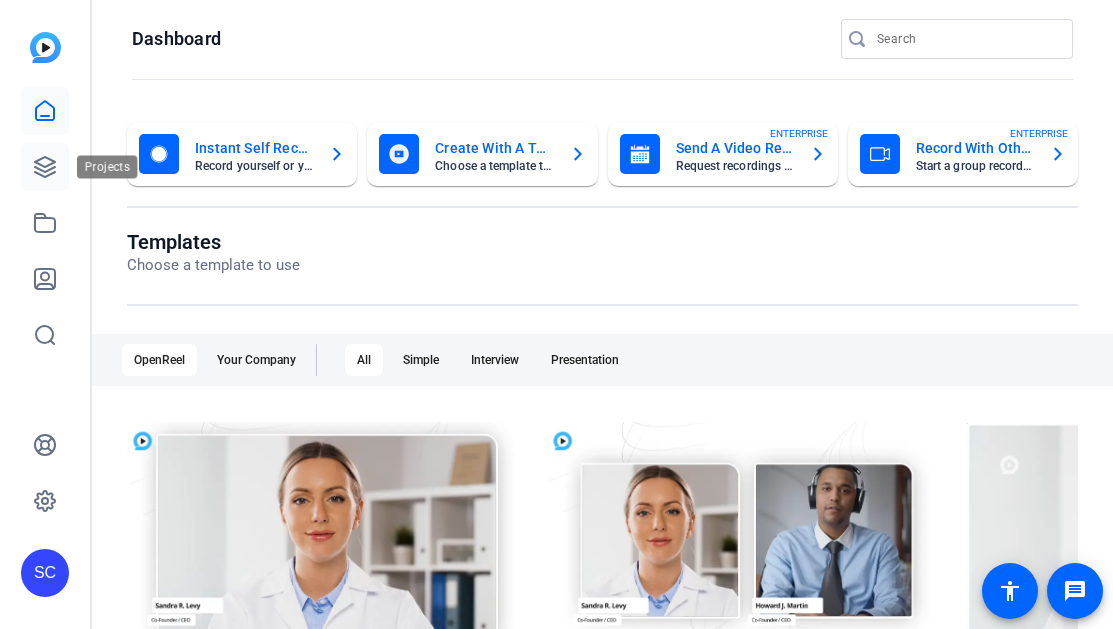 click 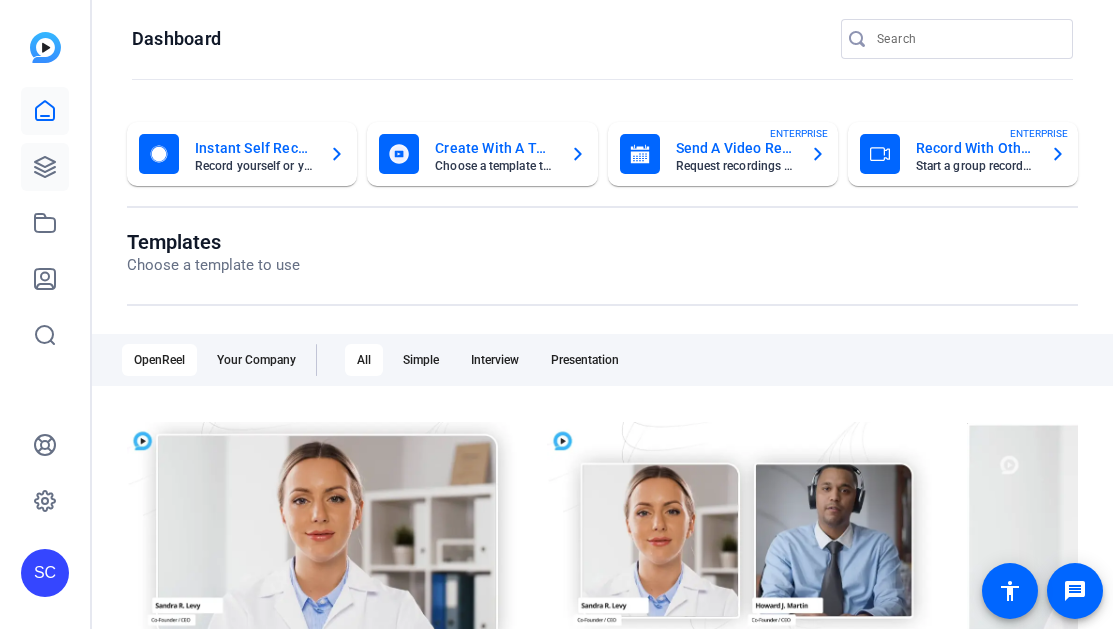 scroll, scrollTop: 0, scrollLeft: 0, axis: both 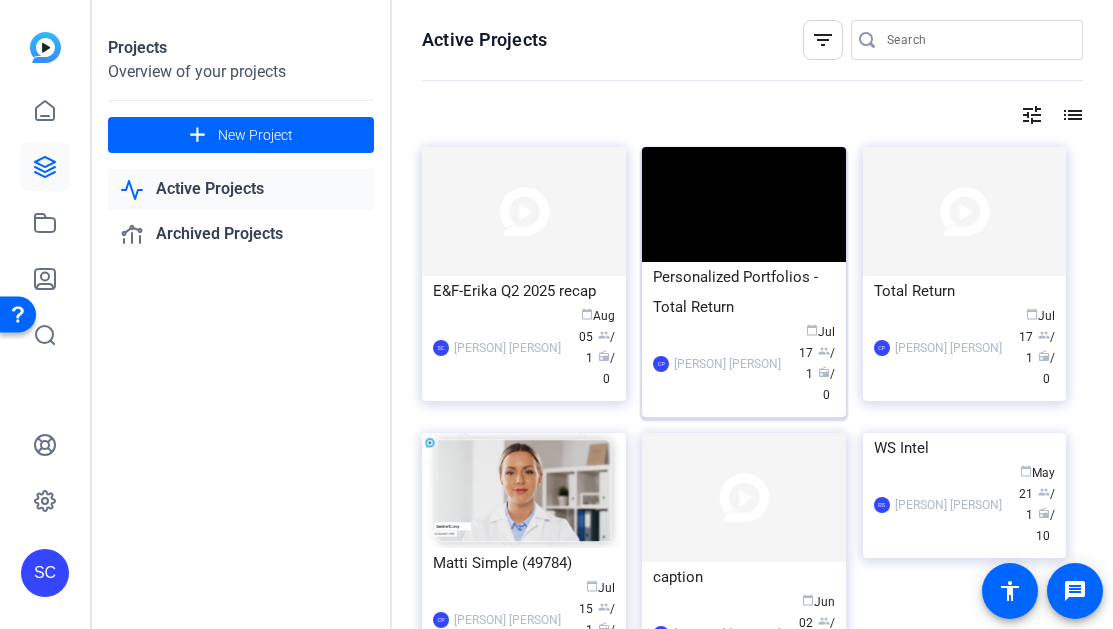 click 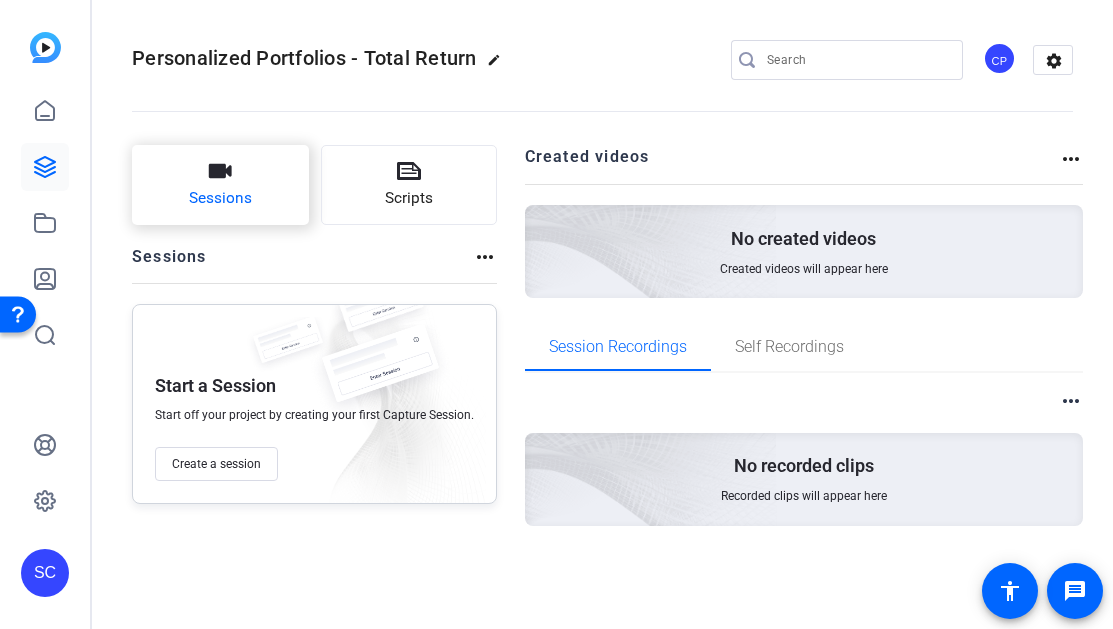 click on "Sessions" 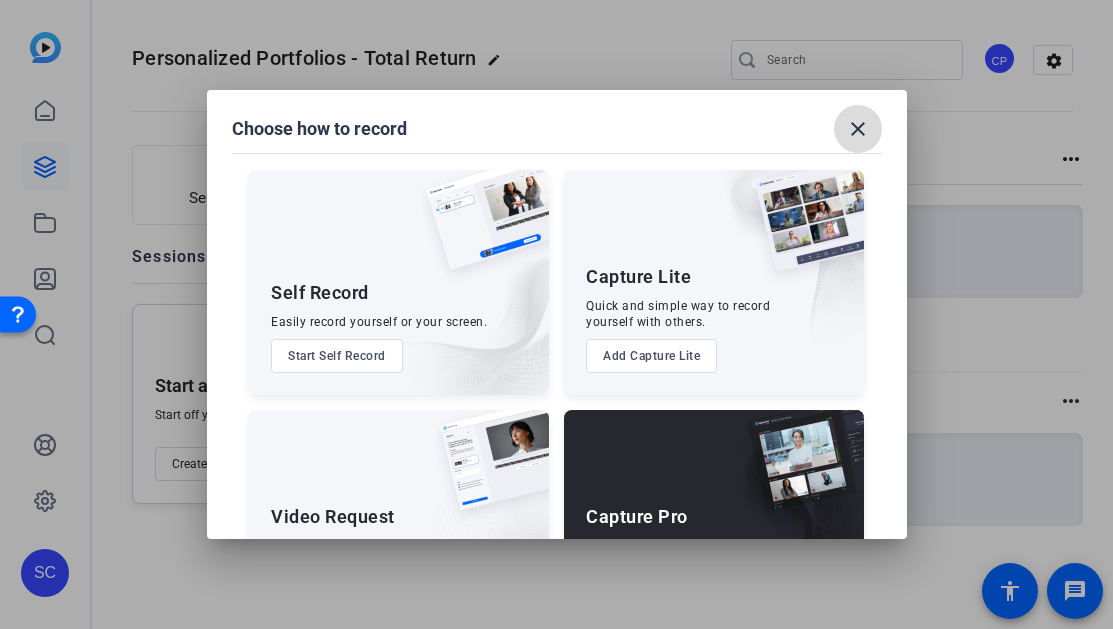 click on "close" at bounding box center (858, 129) 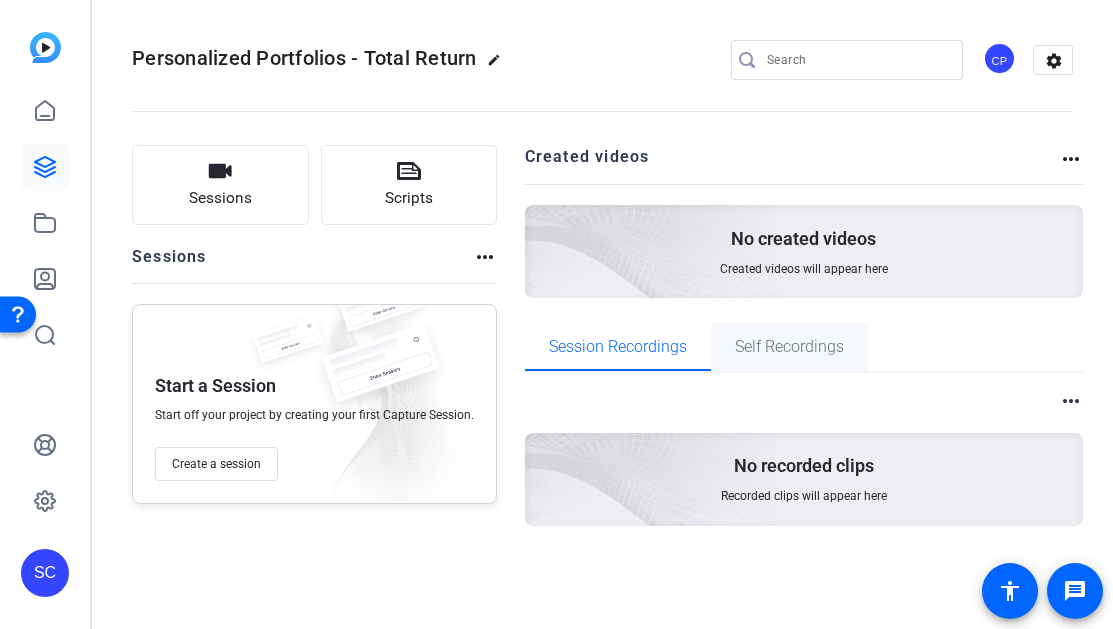 click on "Self Recordings" at bounding box center [789, 347] 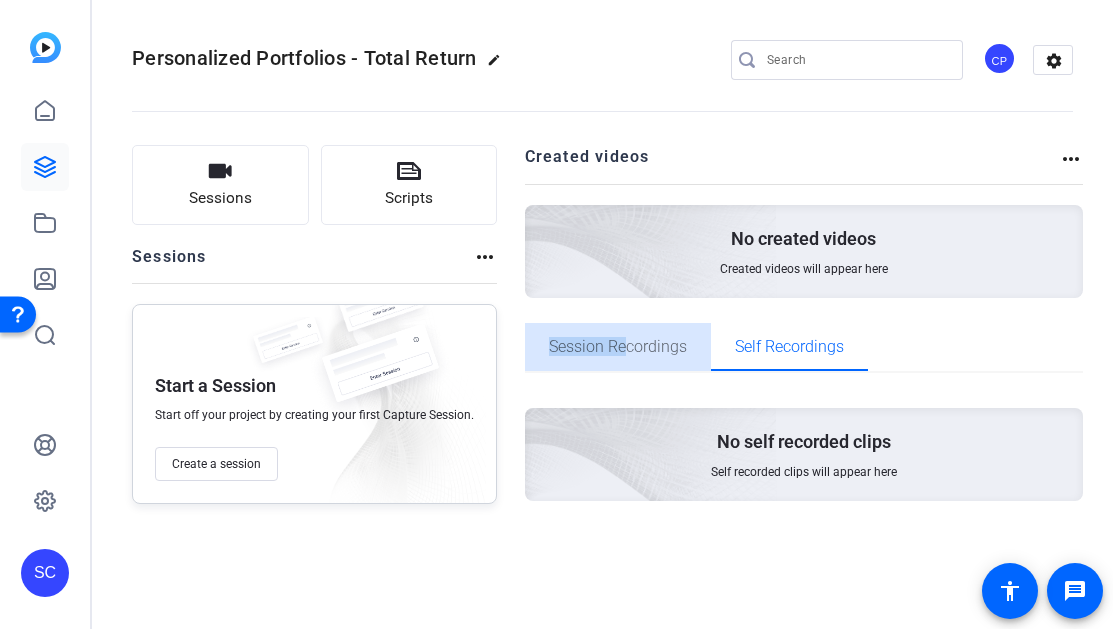click on "Session Recordings" at bounding box center [618, 347] 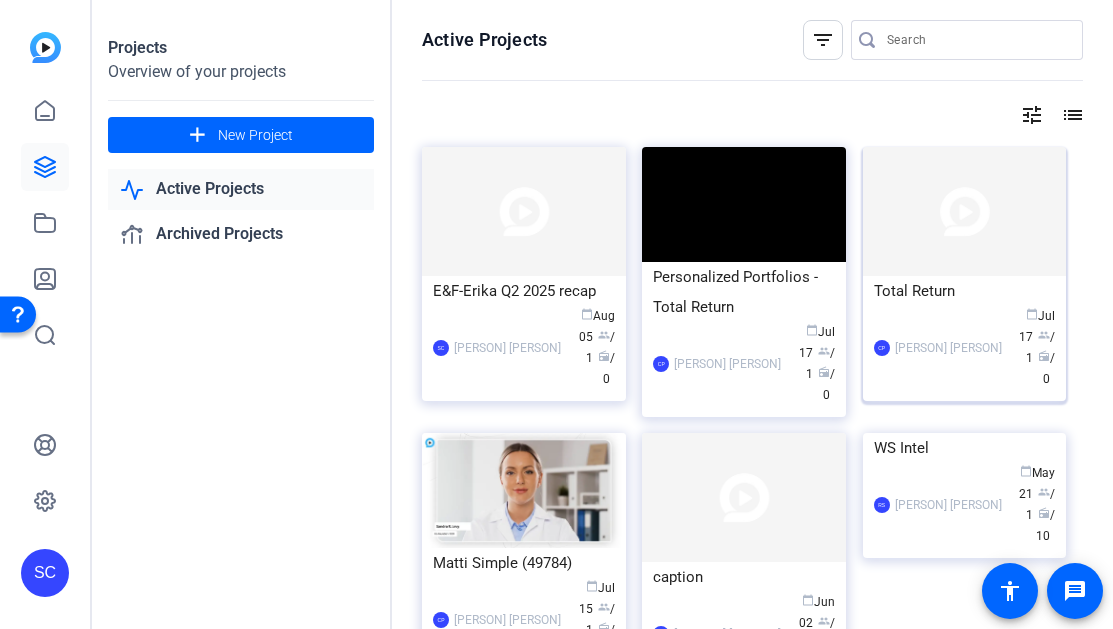 click on "Total Return" 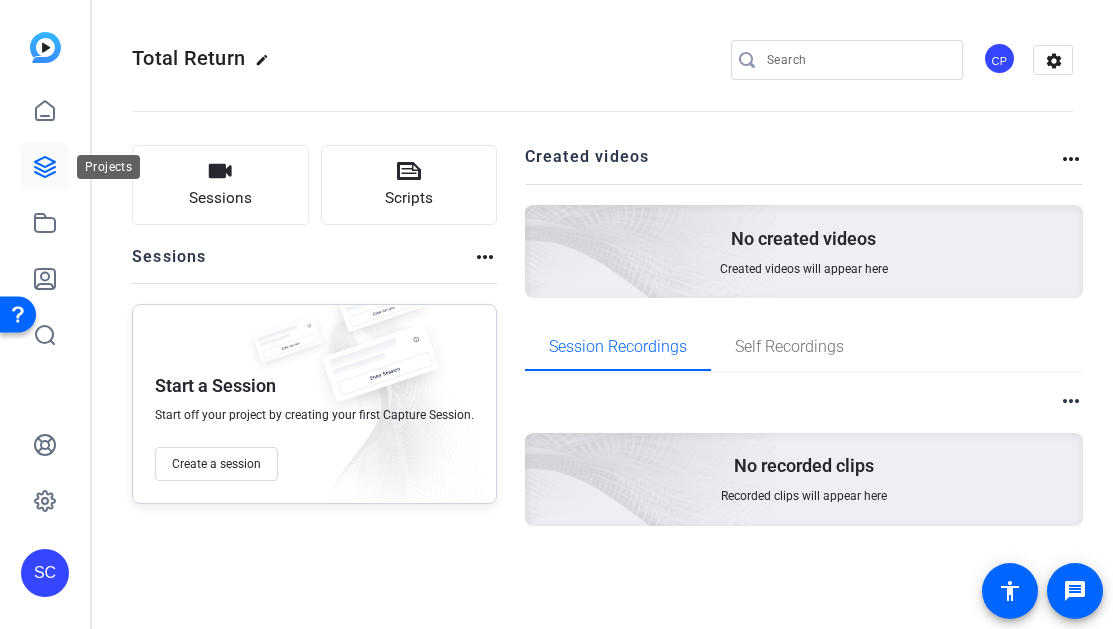 click 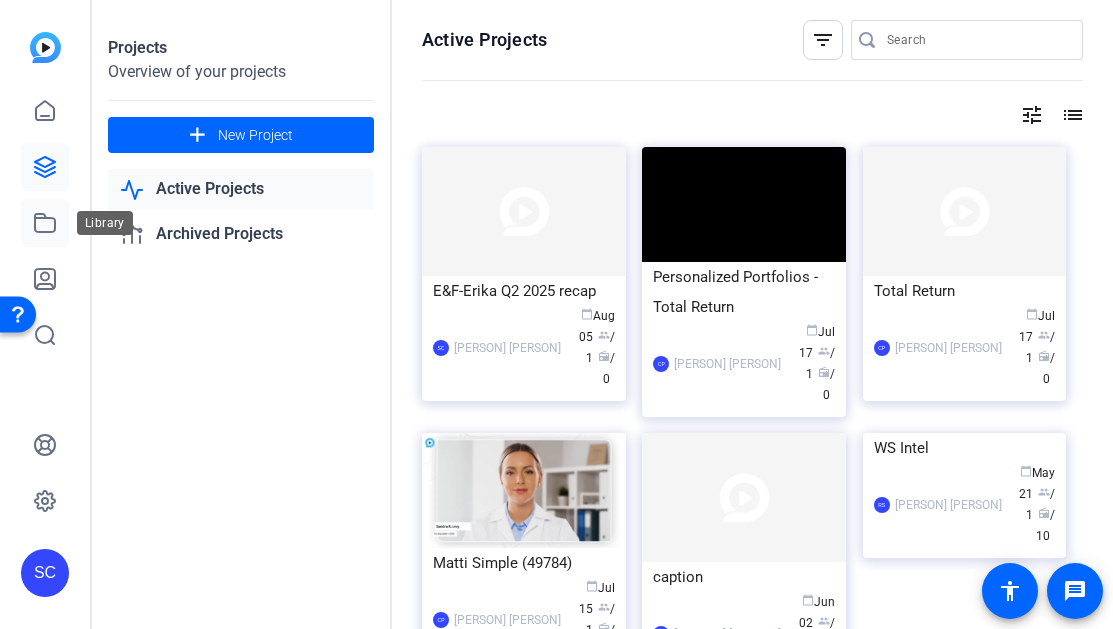 click 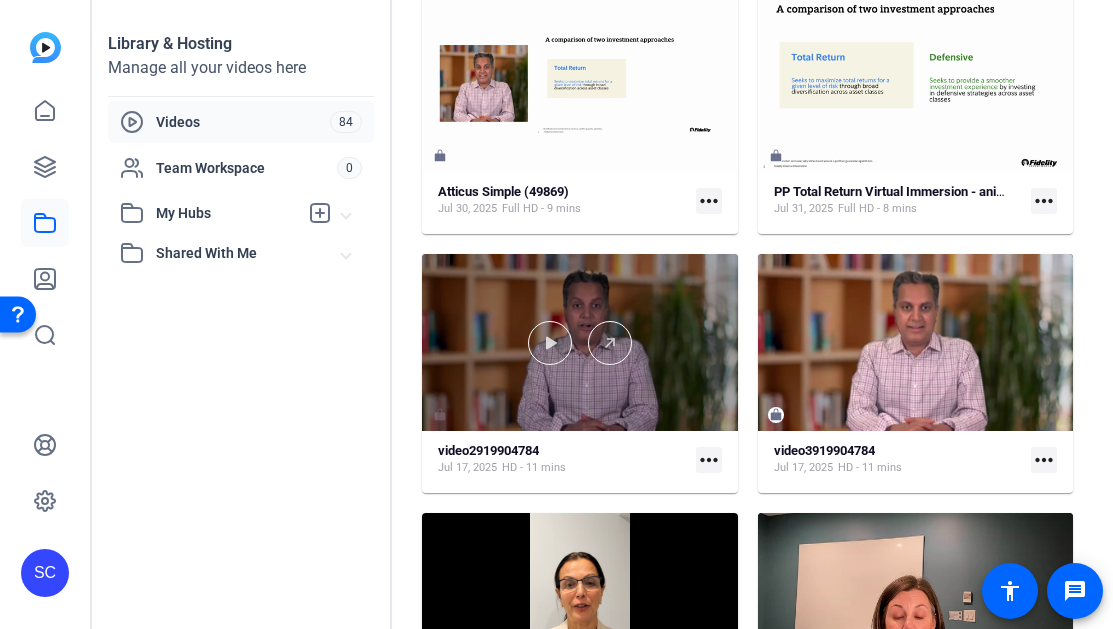 scroll, scrollTop: 181, scrollLeft: 0, axis: vertical 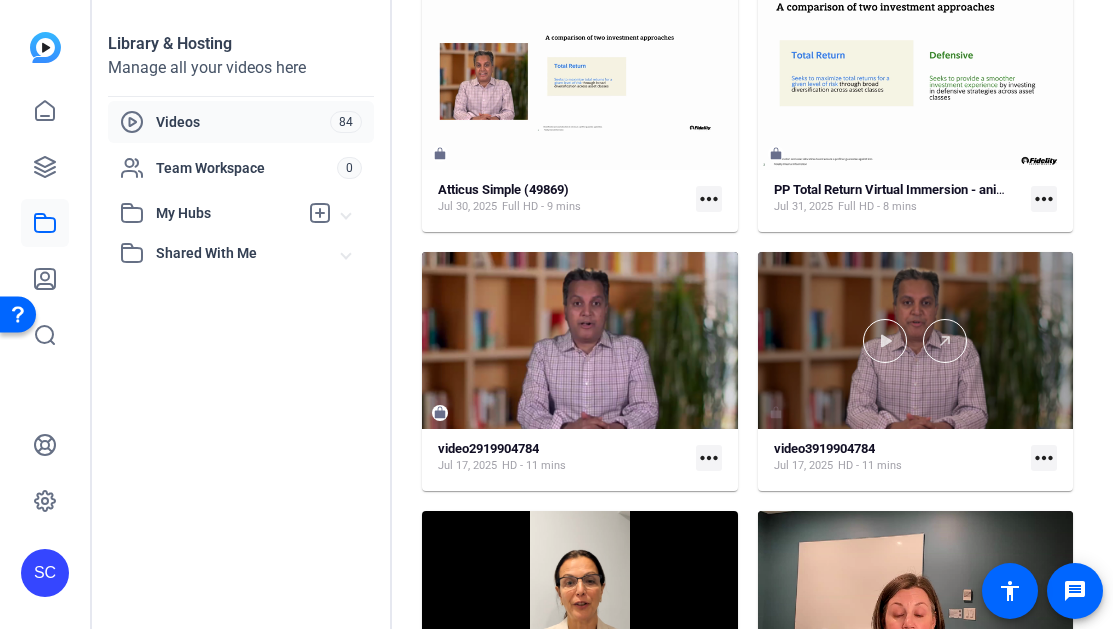 click 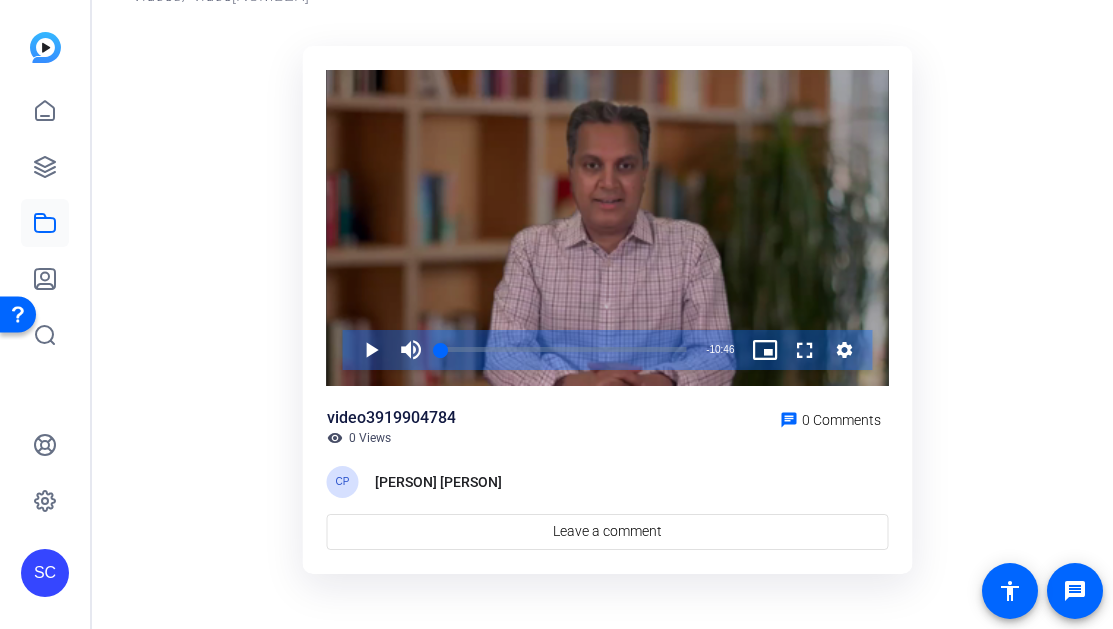 scroll, scrollTop: 115, scrollLeft: 0, axis: vertical 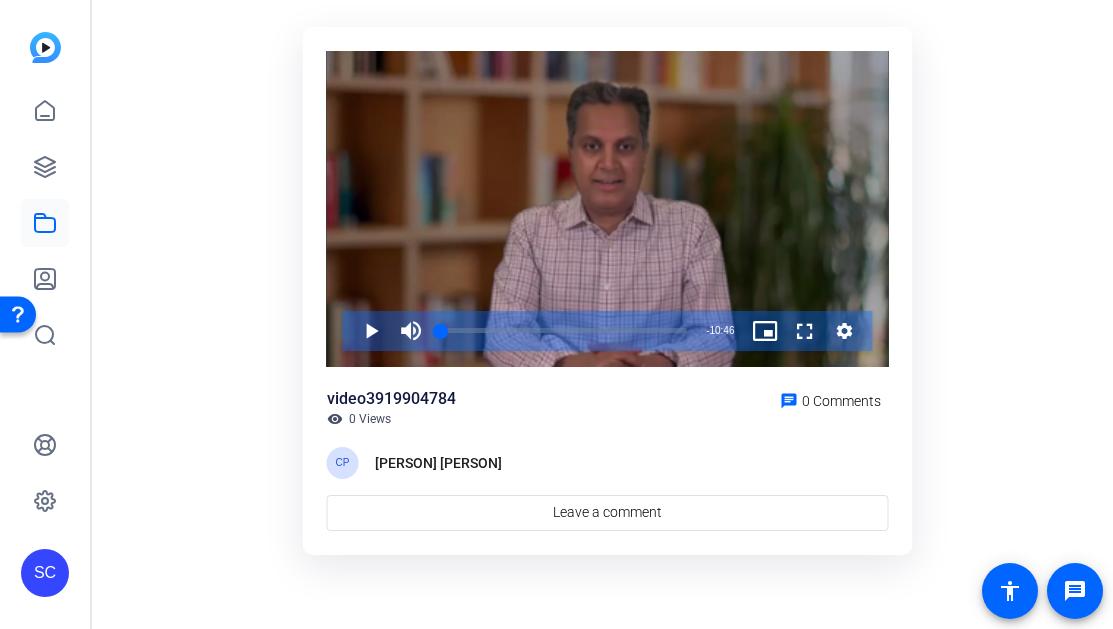 click 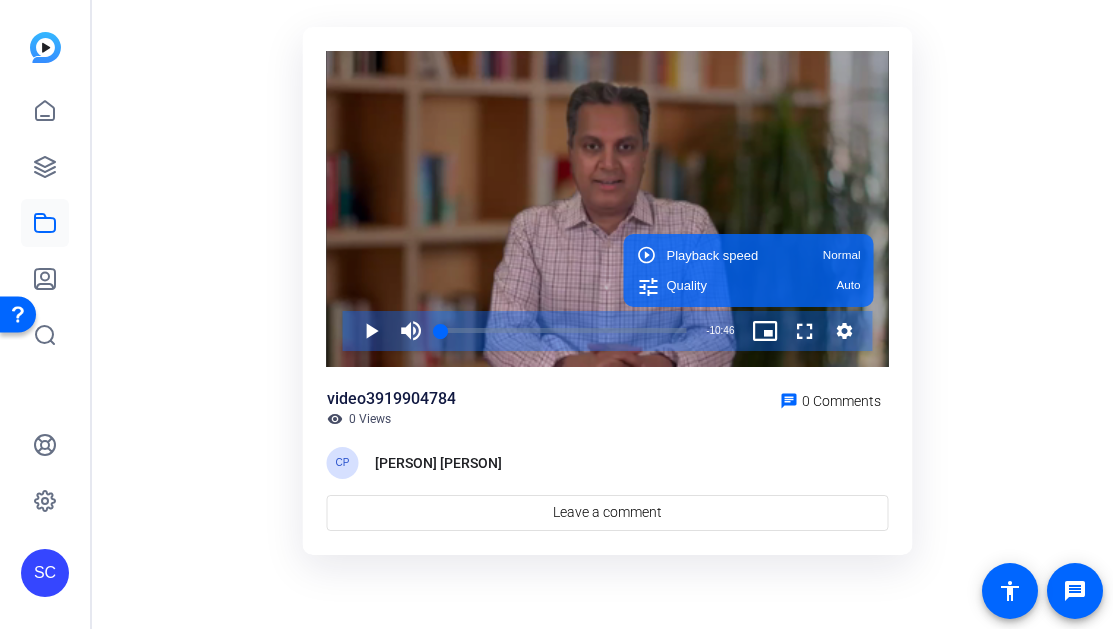 click 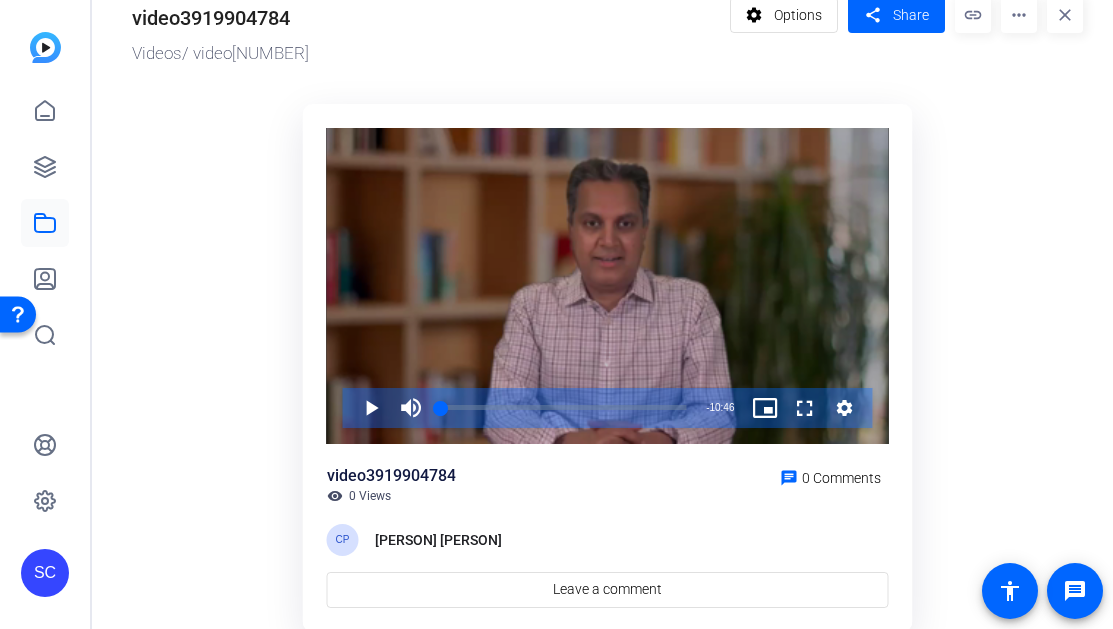 scroll, scrollTop: 115, scrollLeft: 0, axis: vertical 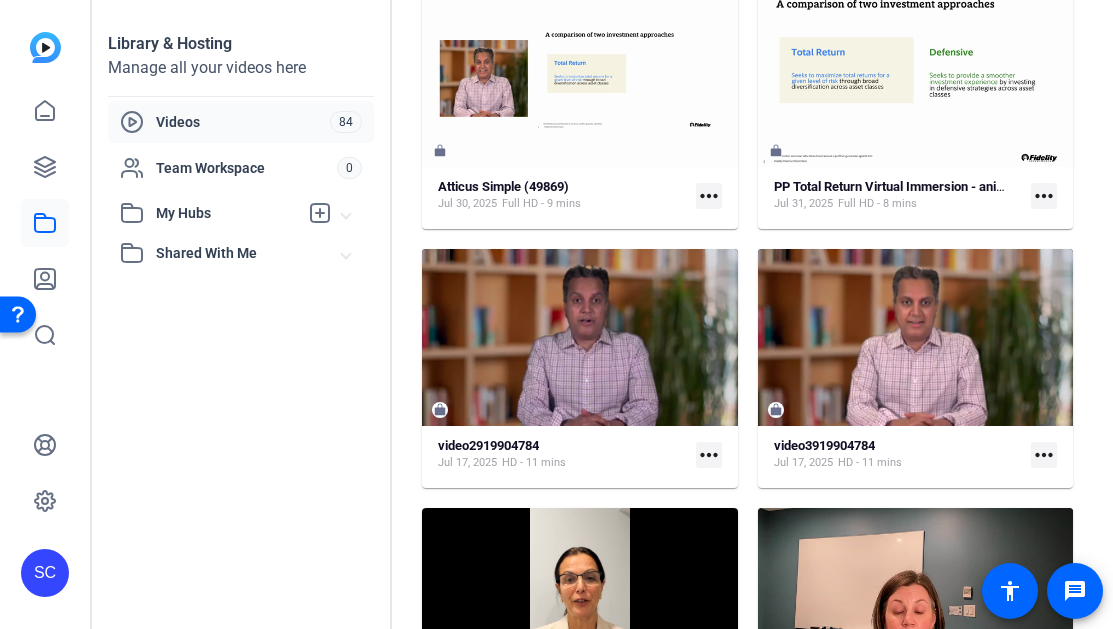 click on "more_horiz" 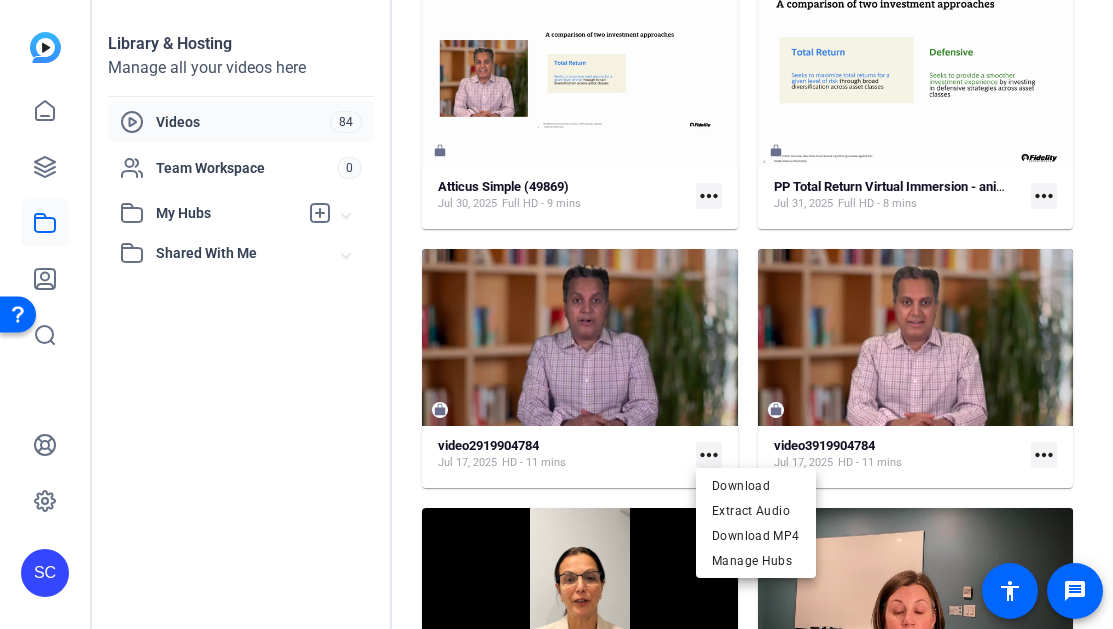 click at bounding box center (556, 314) 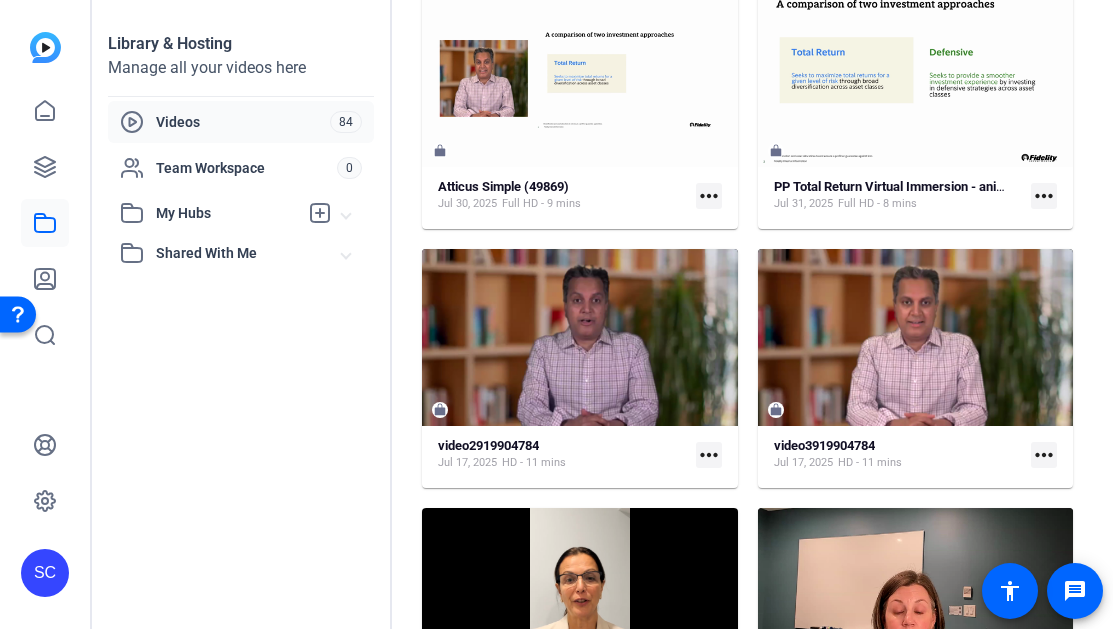 click on "more_horiz" 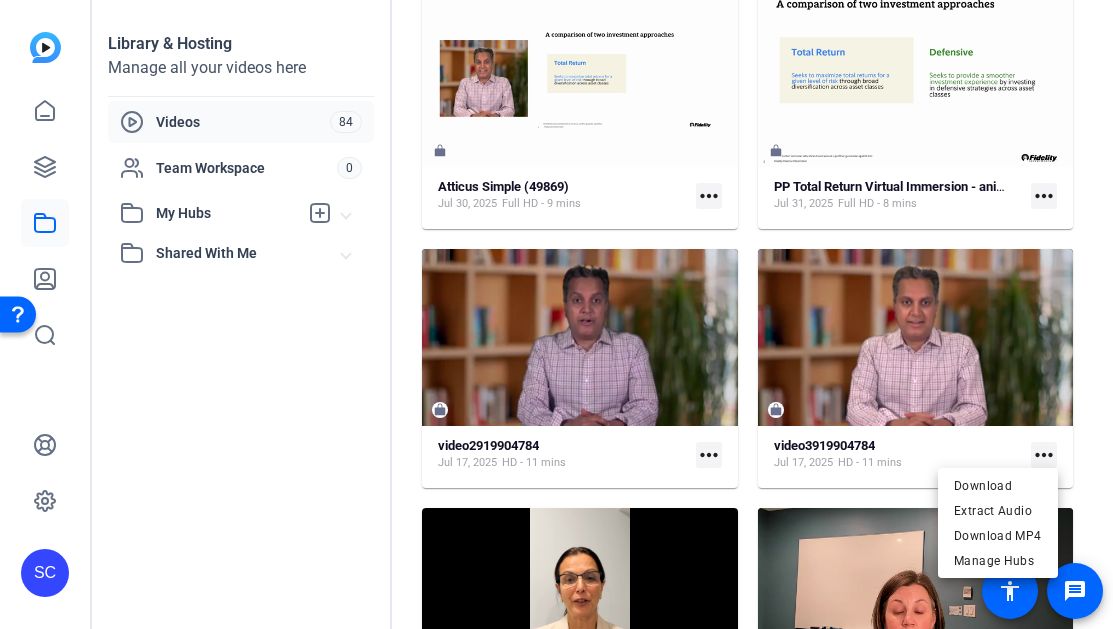 click at bounding box center (556, 314) 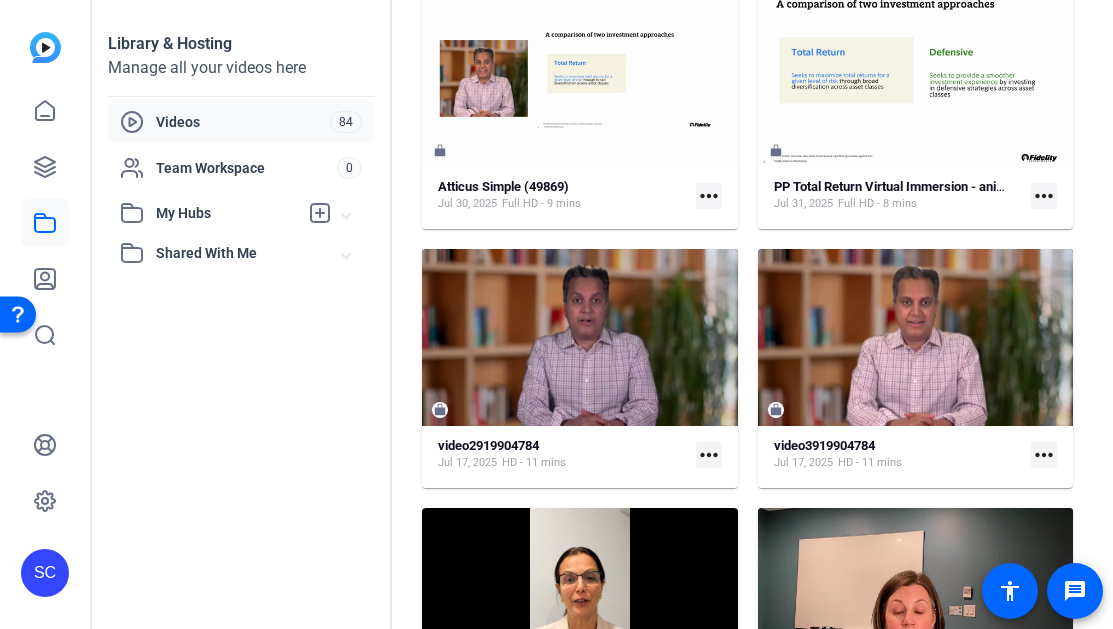 click on "more_horiz" 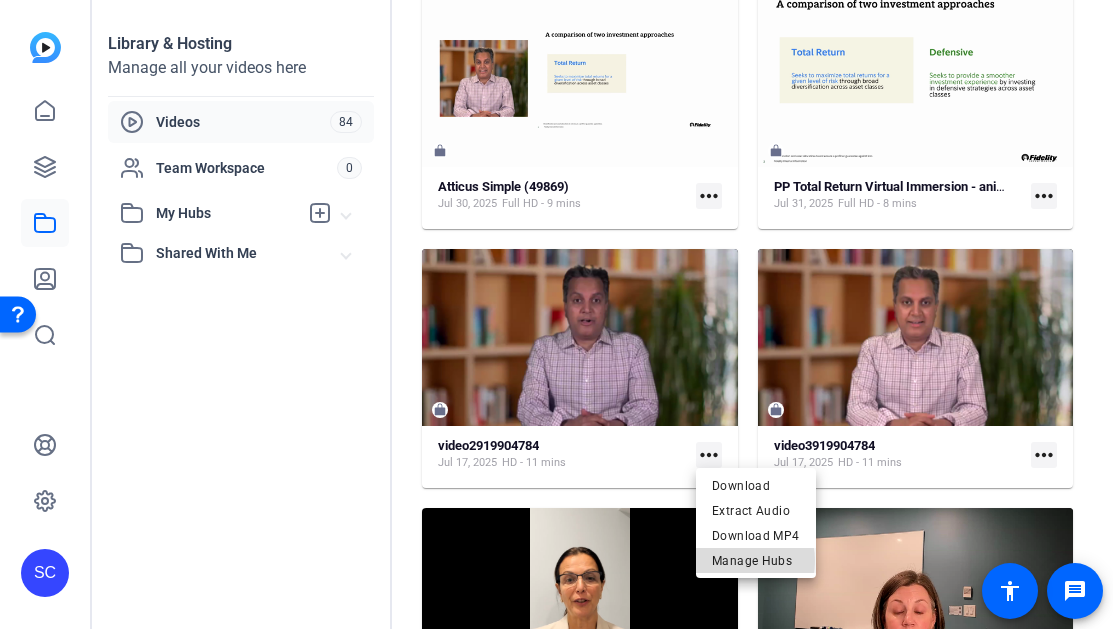 click on "Manage Hubs" at bounding box center (756, 560) 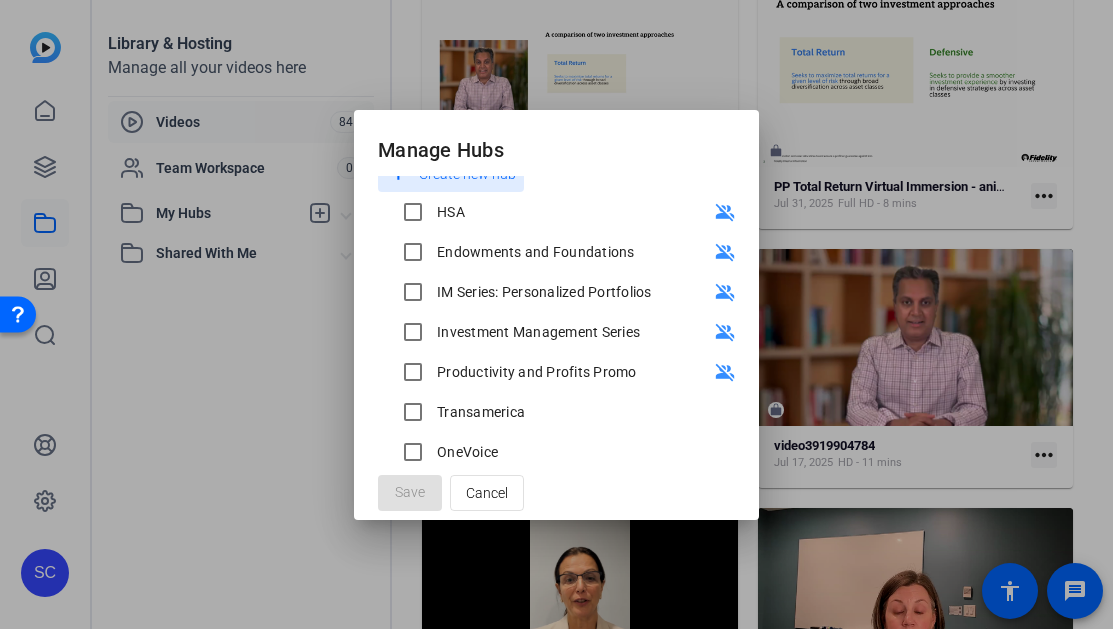 scroll, scrollTop: 47, scrollLeft: 0, axis: vertical 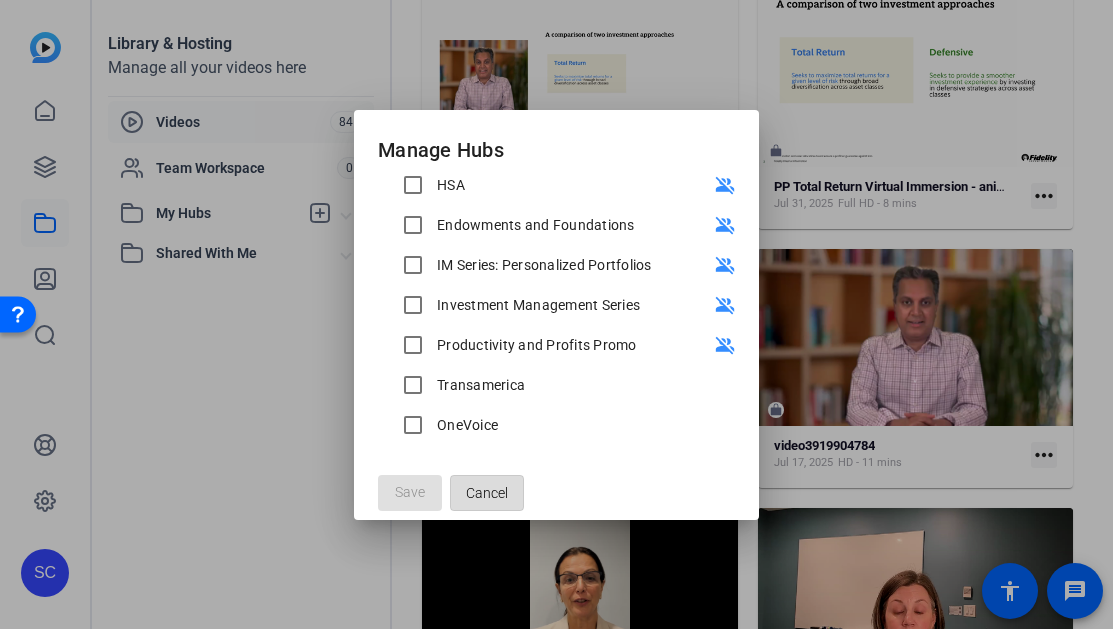 click on "Cancel" 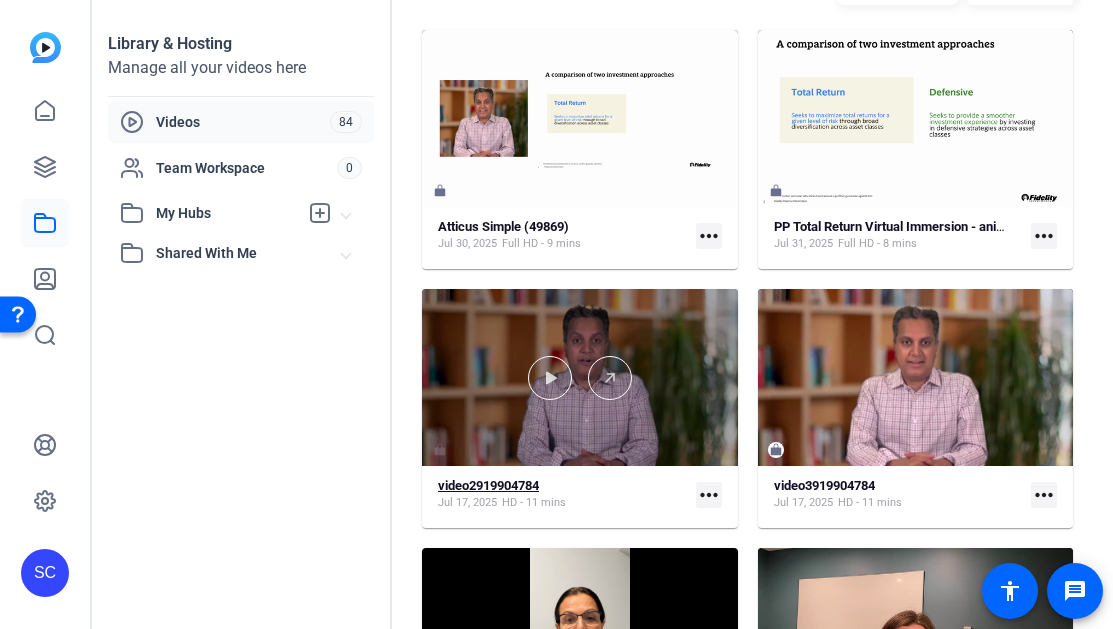 scroll, scrollTop: 142, scrollLeft: 0, axis: vertical 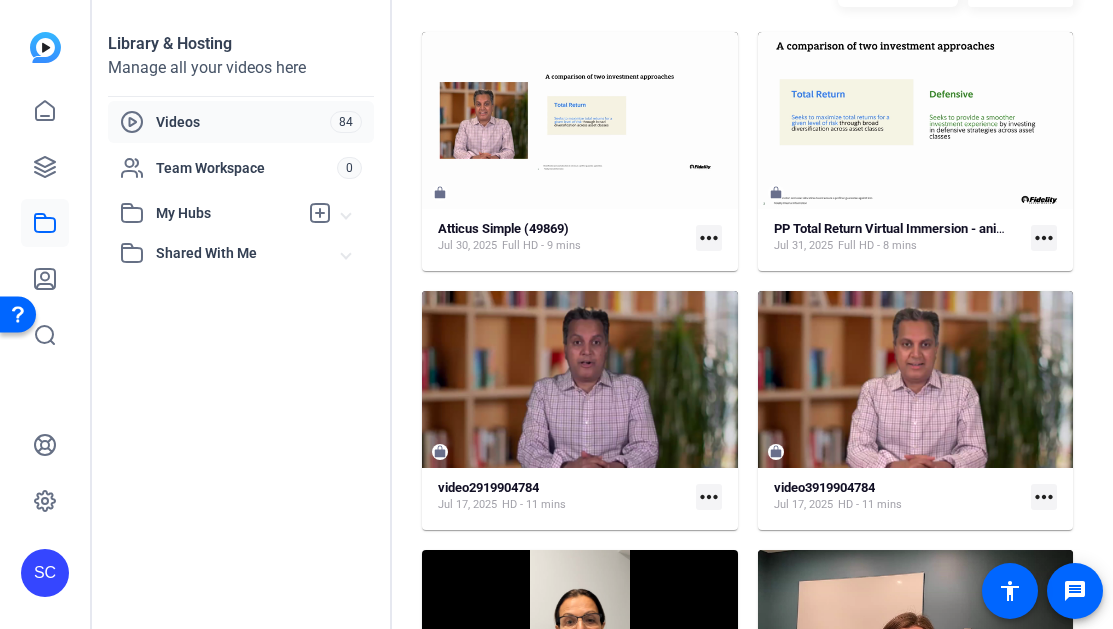 click on "more_horiz" 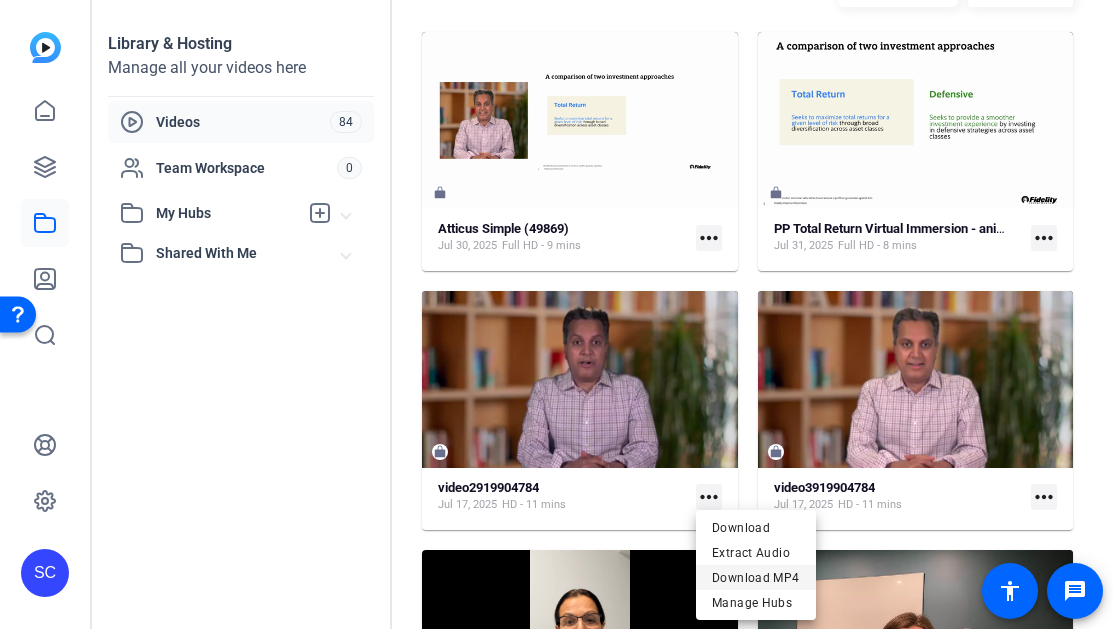 click on "Download MP4" at bounding box center [756, 577] 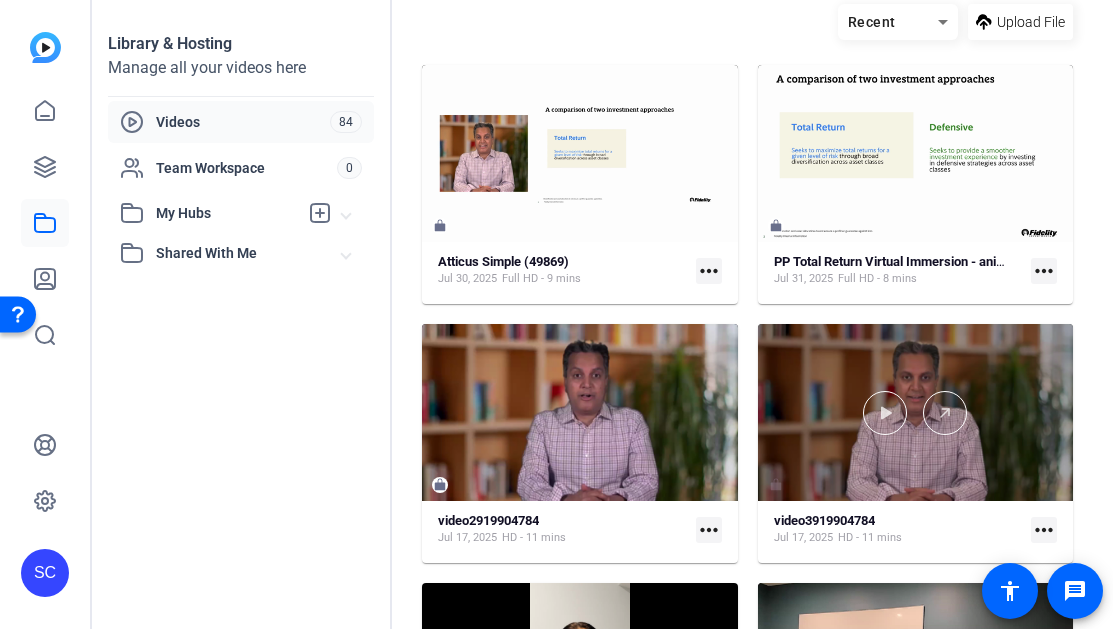 scroll, scrollTop: 101, scrollLeft: 0, axis: vertical 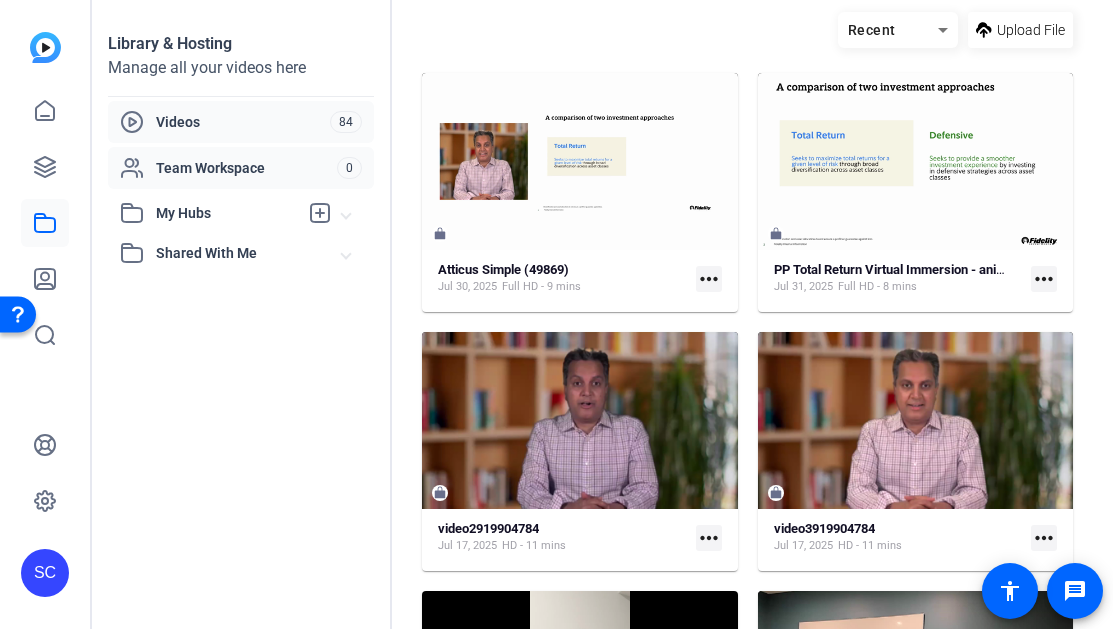 click on "Team Workspace" 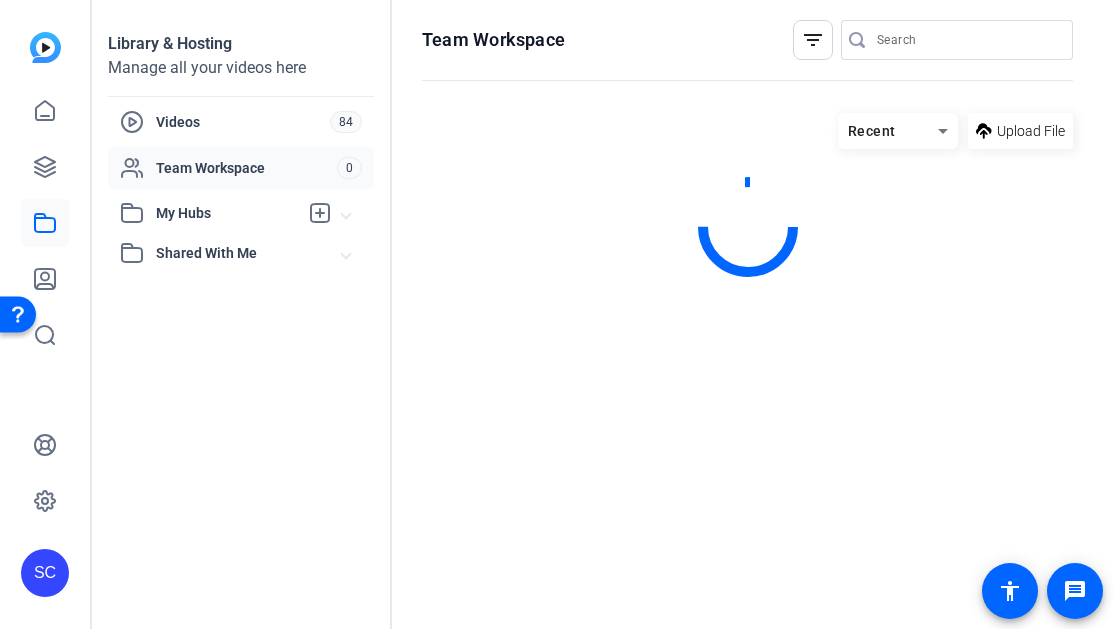 scroll, scrollTop: 0, scrollLeft: 0, axis: both 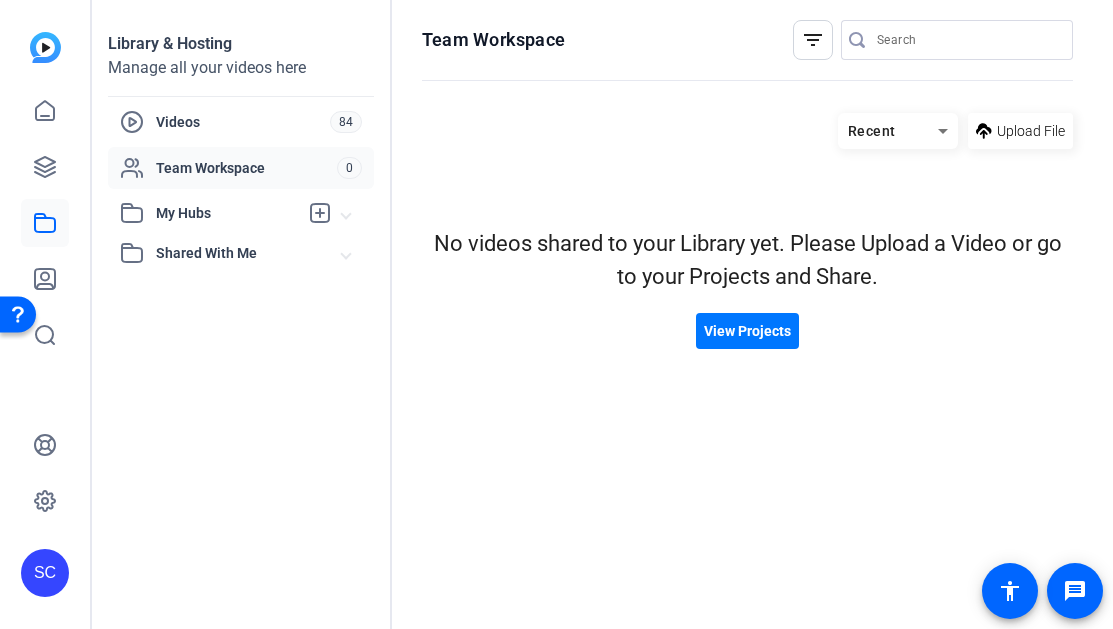 click on "My Hubs" at bounding box center [227, 213] 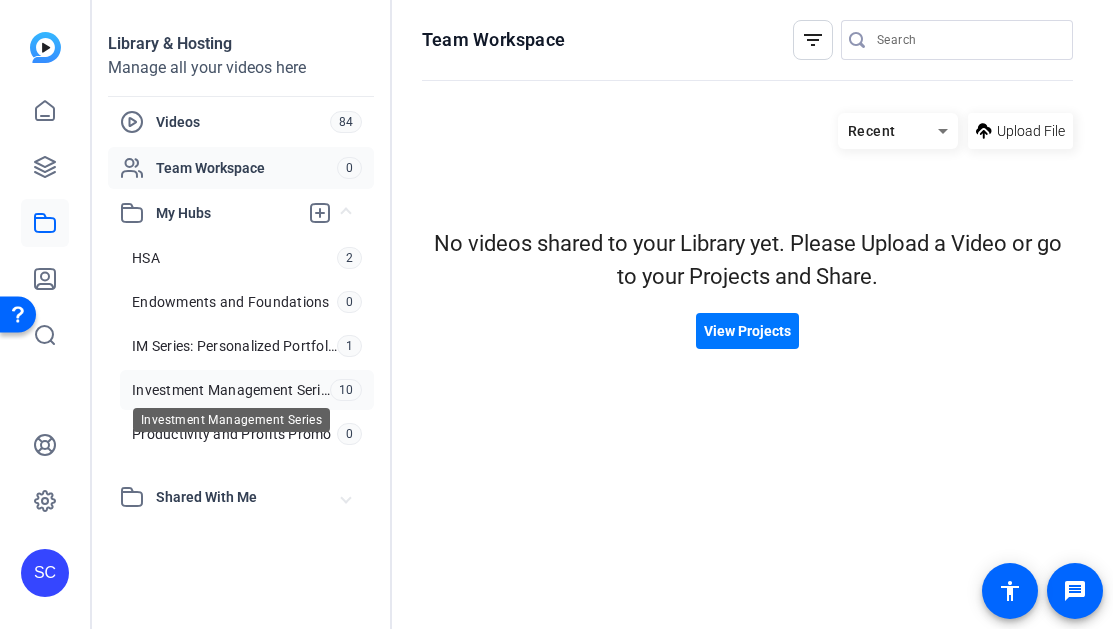 click on "Investment Management Series" at bounding box center [231, 390] 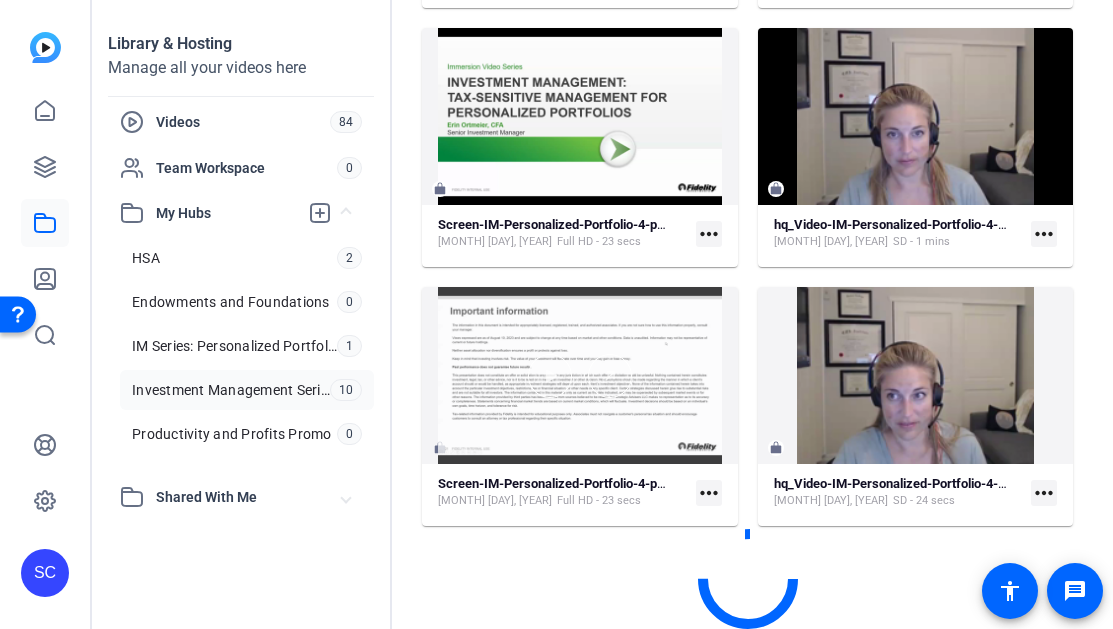 scroll, scrollTop: 823, scrollLeft: 0, axis: vertical 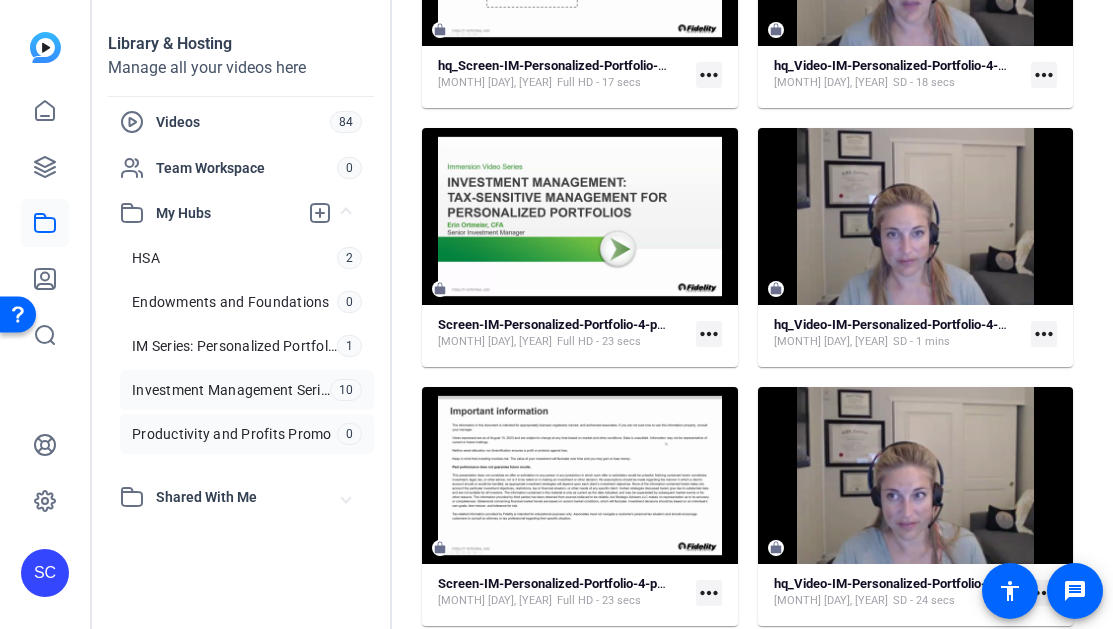 click on "Productivity and Profits Promo" at bounding box center [232, 434] 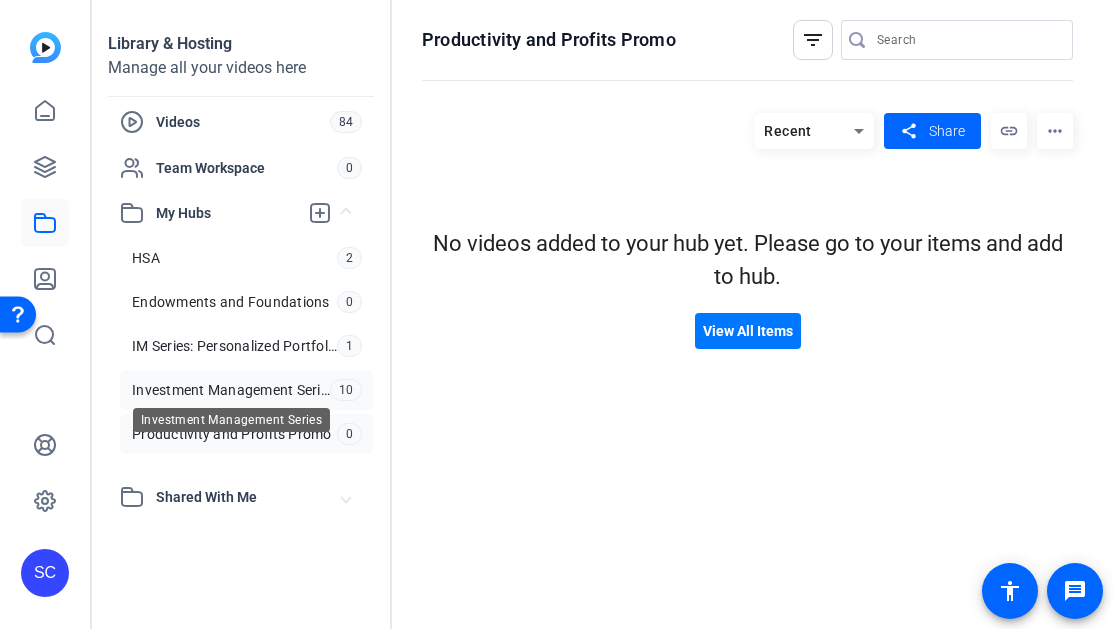 click on "Investment Management Series" at bounding box center (231, 390) 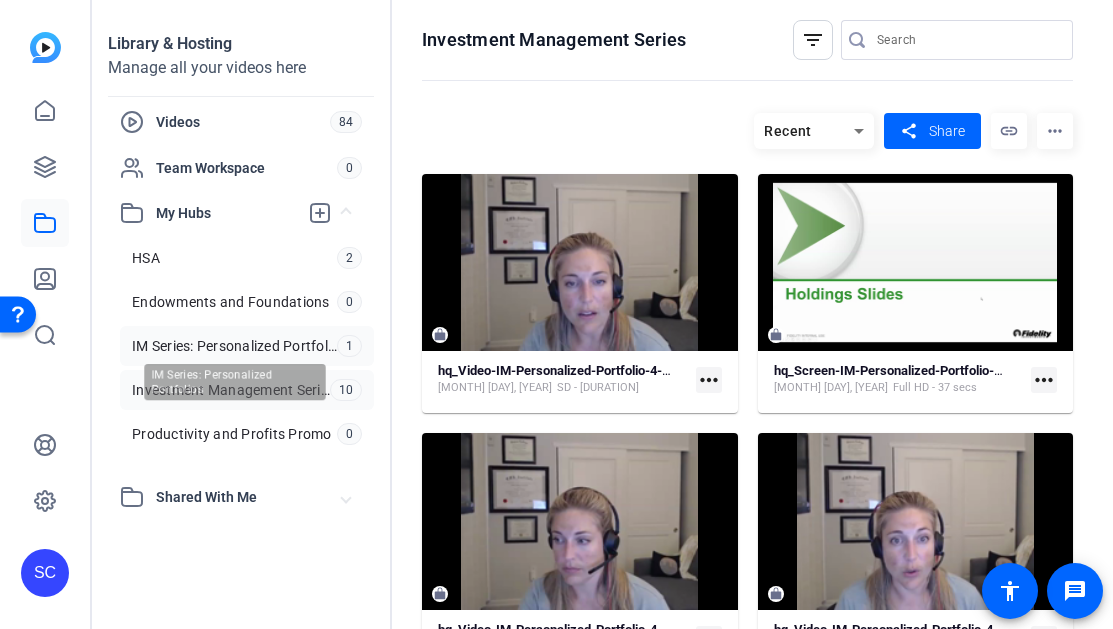 click on "IM Series: Personalized Portfolios" at bounding box center [234, 346] 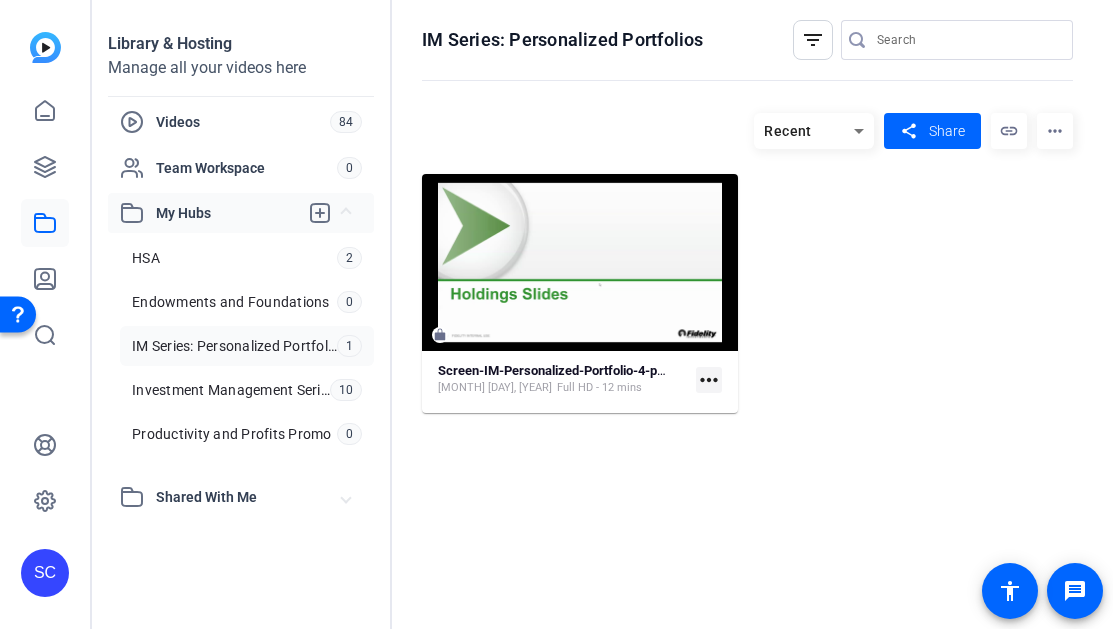 click on "My Hubs" at bounding box center (227, 213) 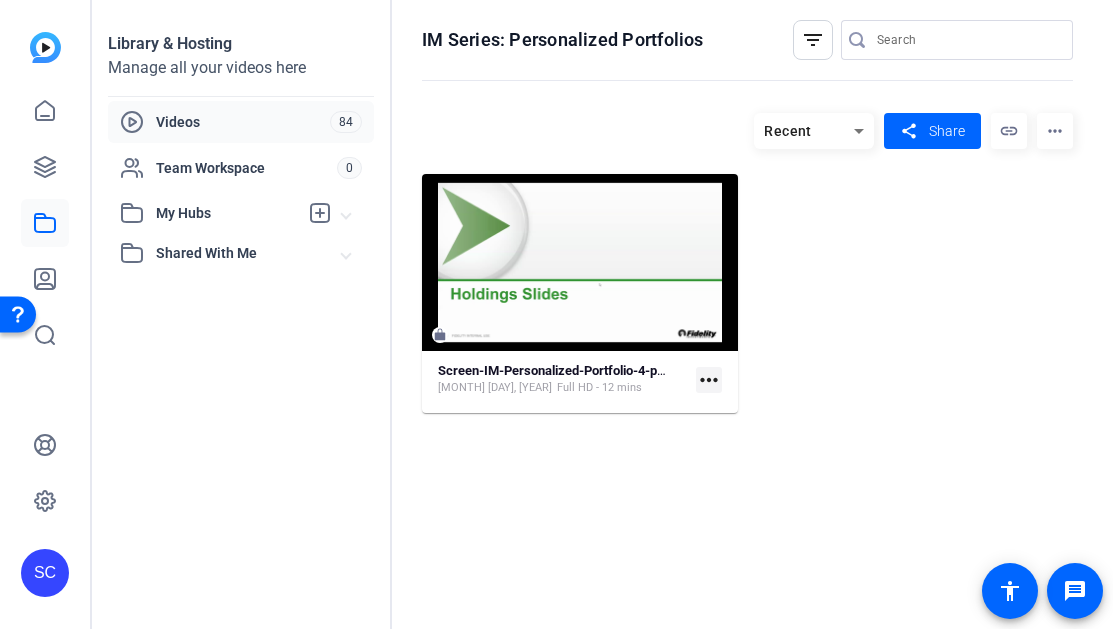 click on "Videos" 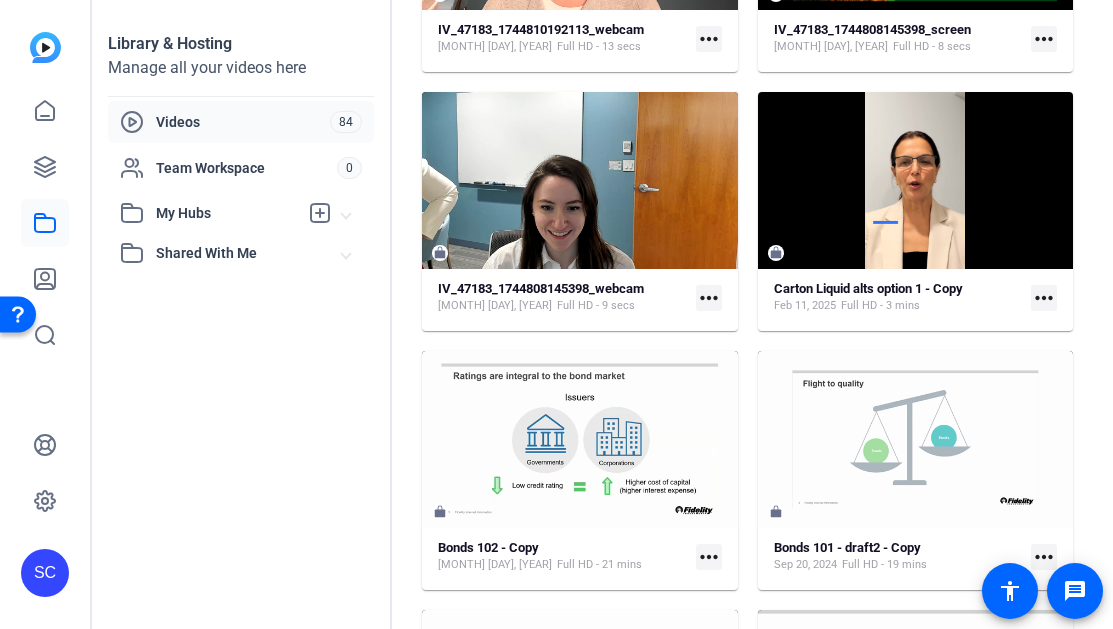 scroll, scrollTop: 1902, scrollLeft: 0, axis: vertical 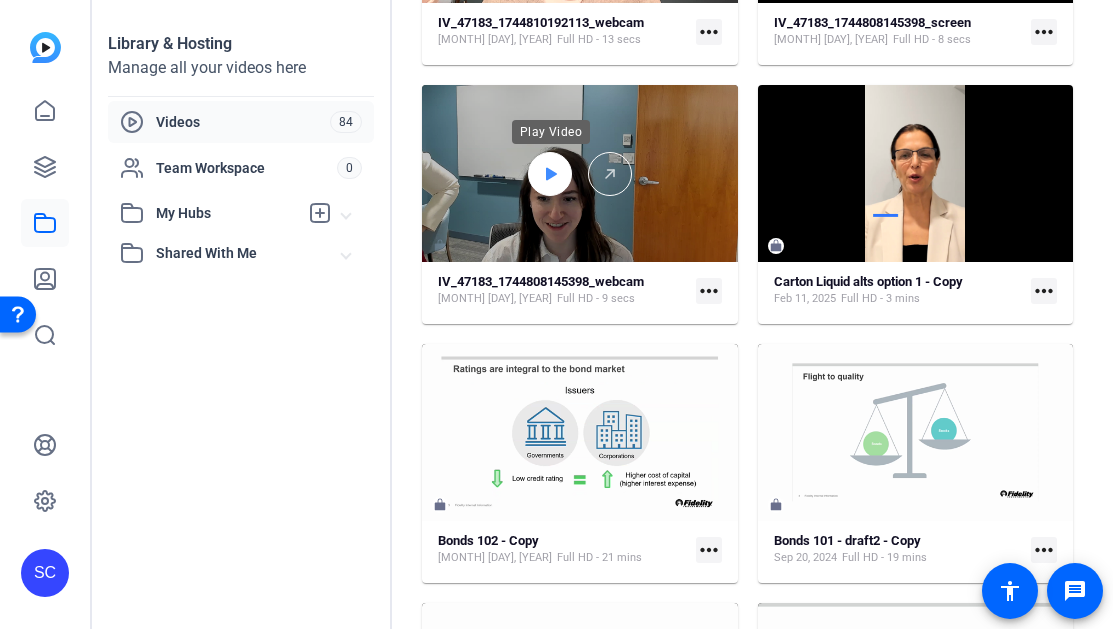 click 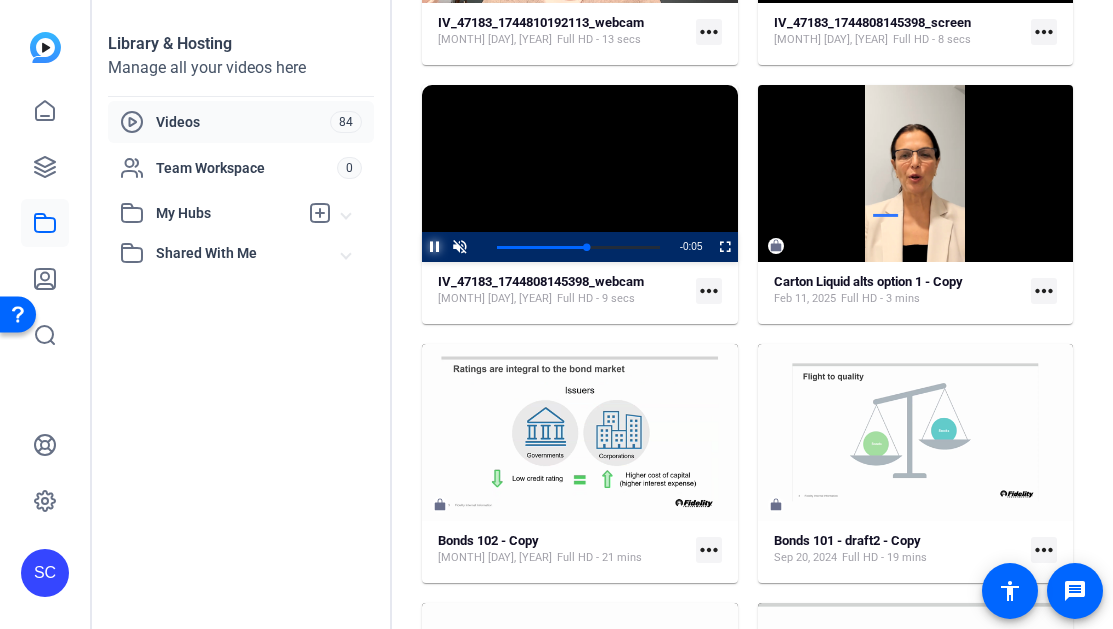 click at bounding box center [422, 247] 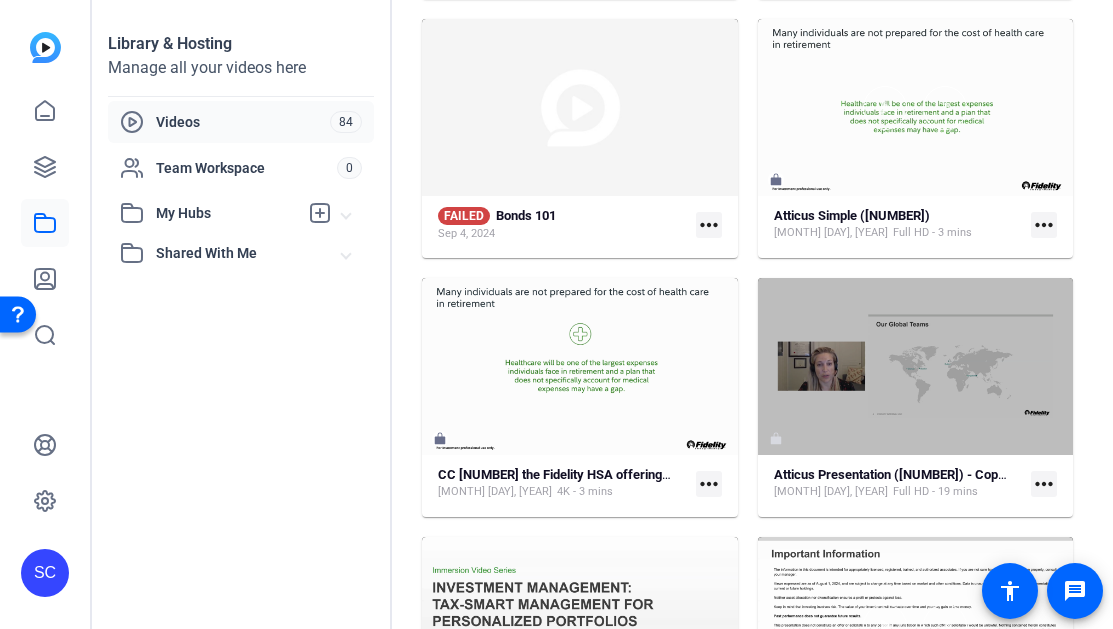scroll, scrollTop: 5630, scrollLeft: 0, axis: vertical 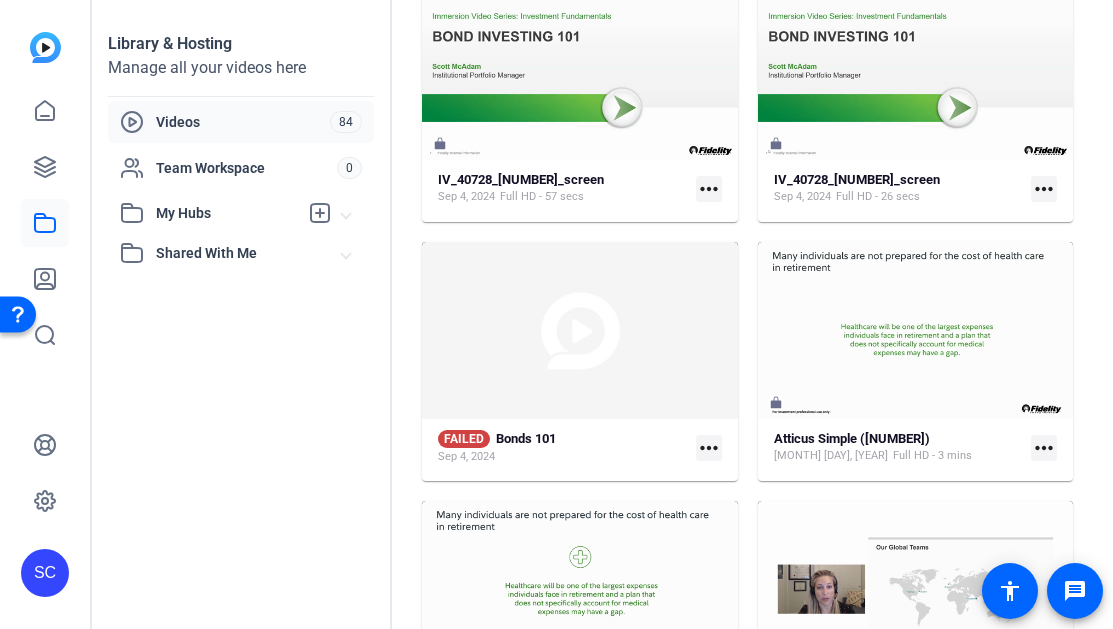 click on "My Hubs" at bounding box center [227, 213] 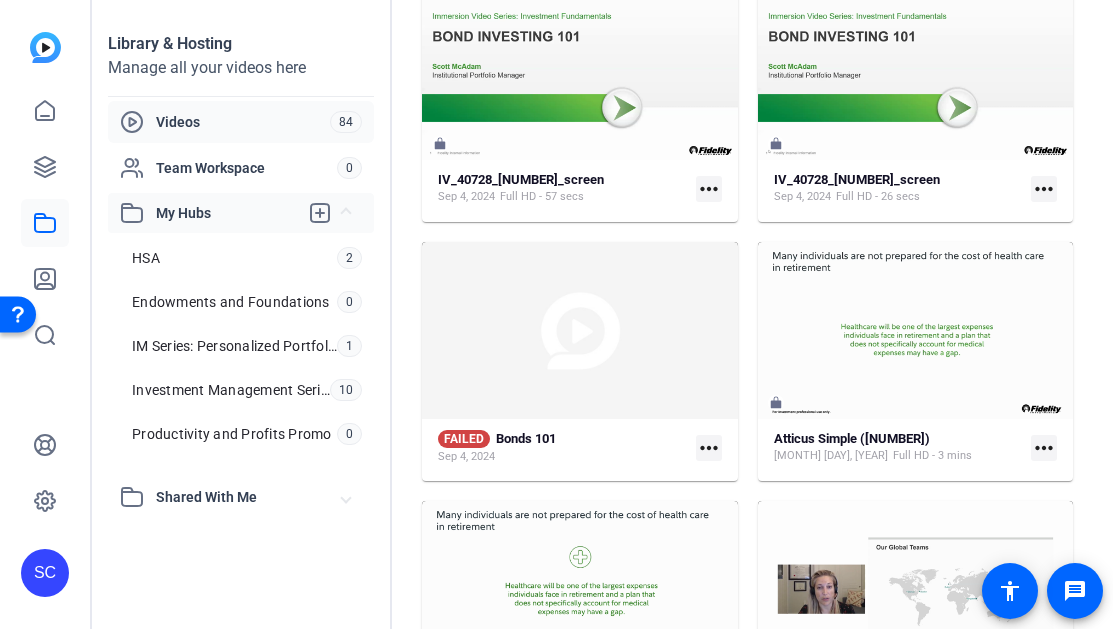 click on "My Hubs" at bounding box center [227, 213] 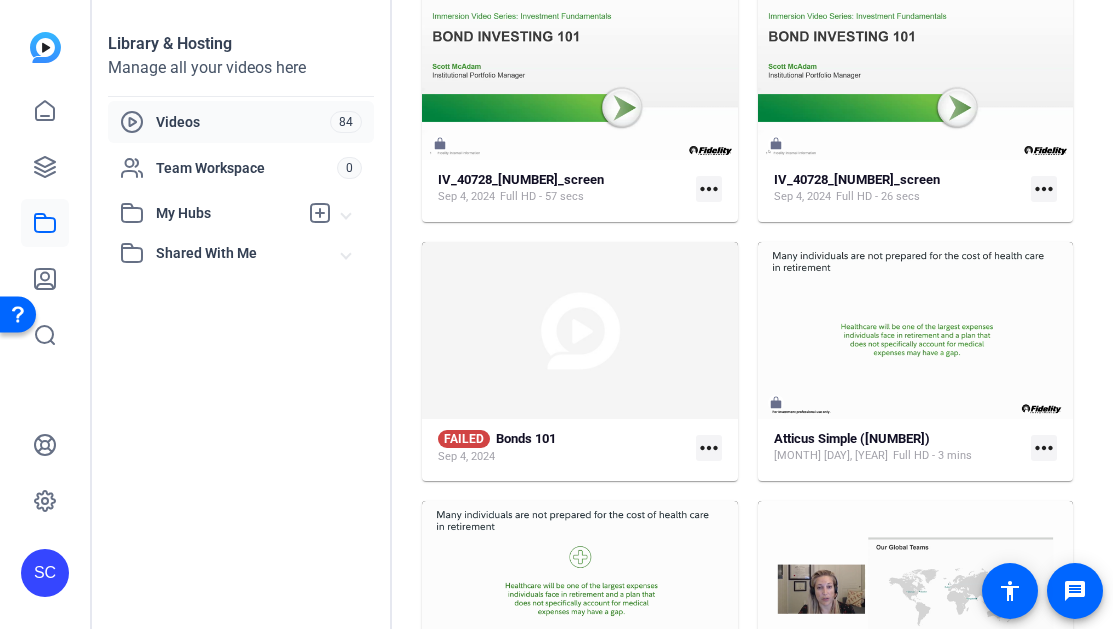 click on "Shared With Me" at bounding box center (249, 253) 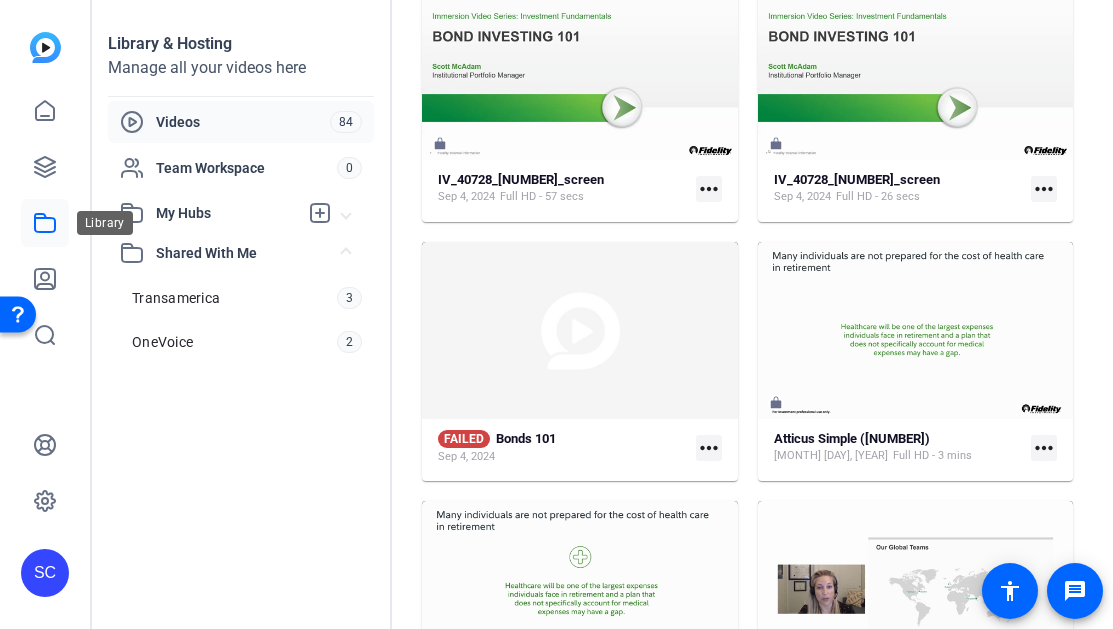 click 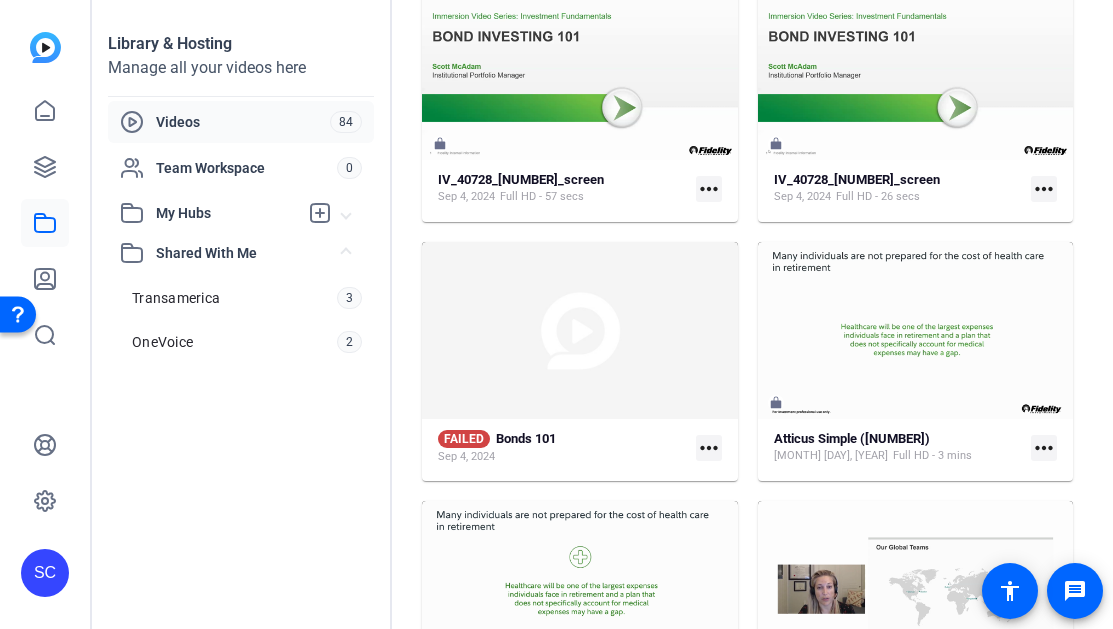 click 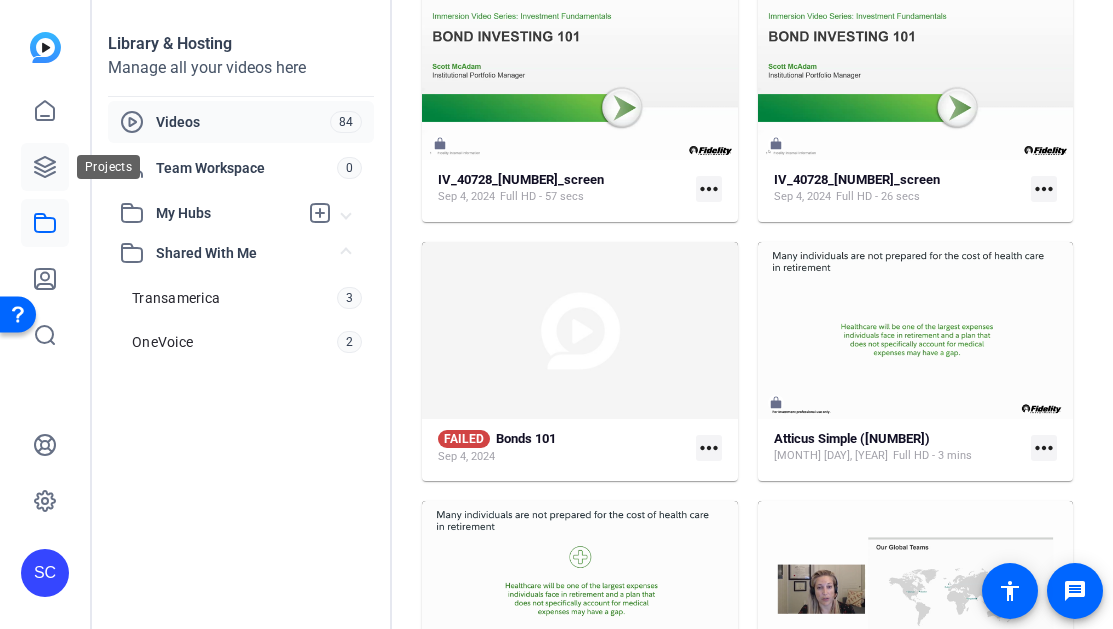 click 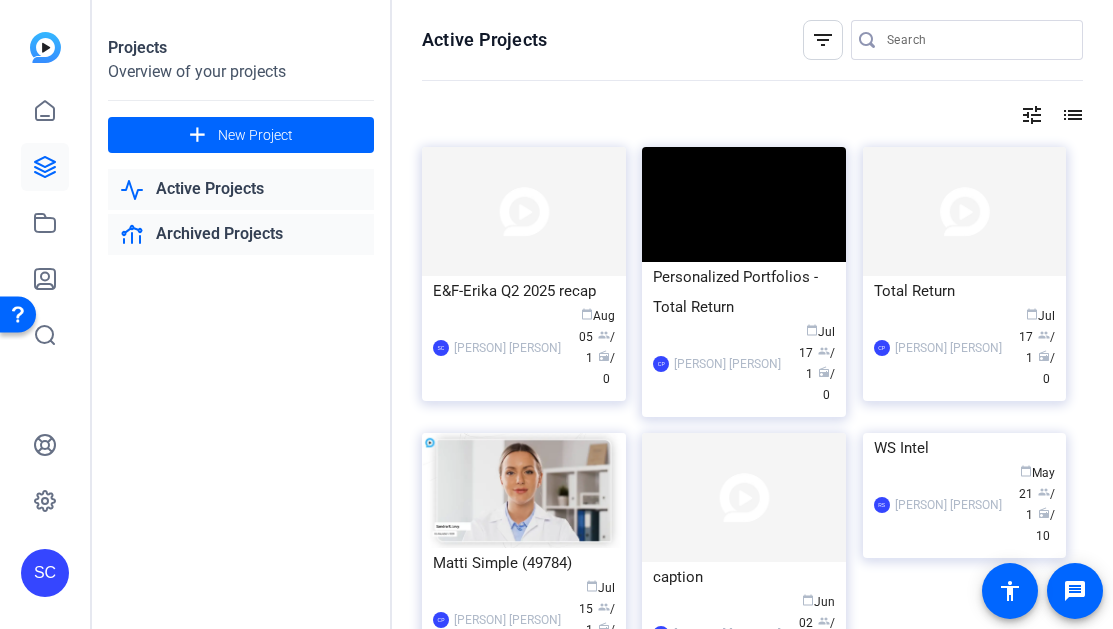 click on "Archived Projects" 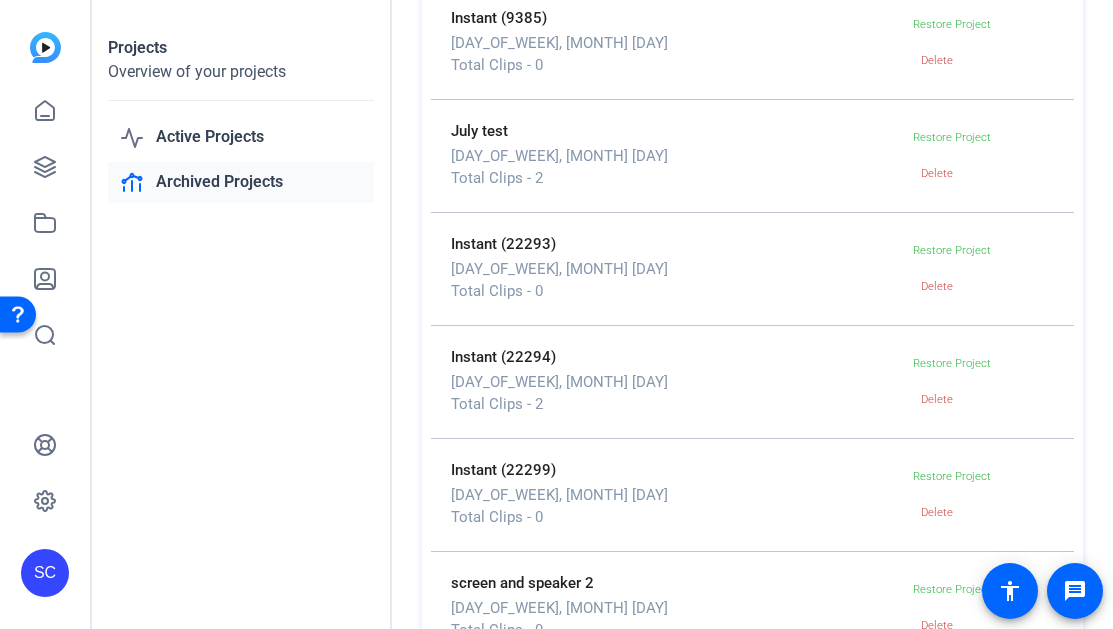 scroll, scrollTop: 0, scrollLeft: 0, axis: both 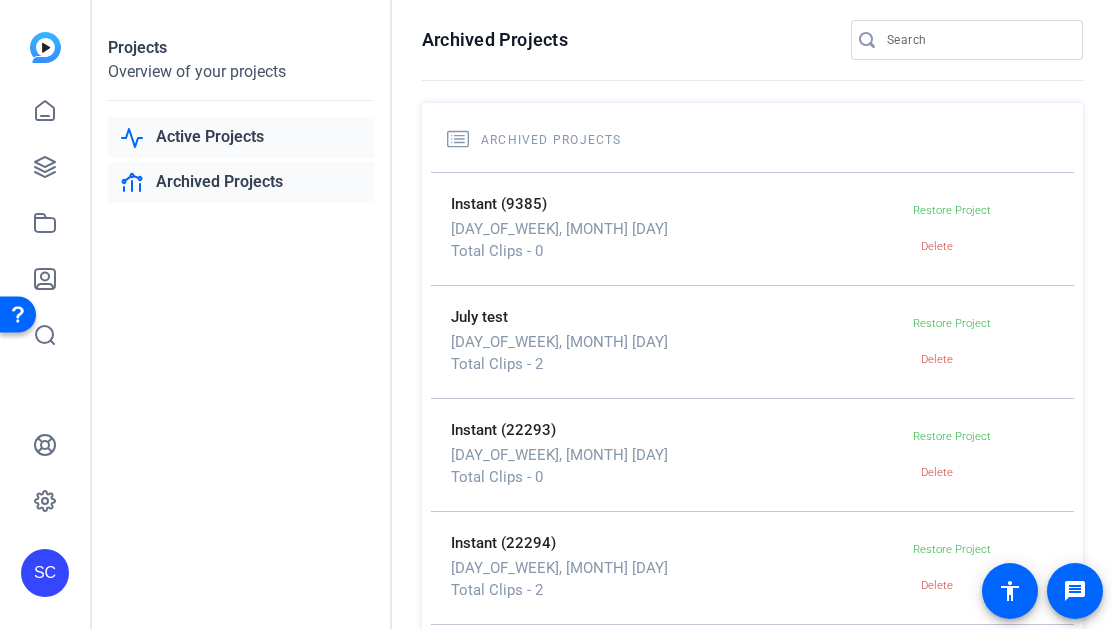 click on "Active Projects" 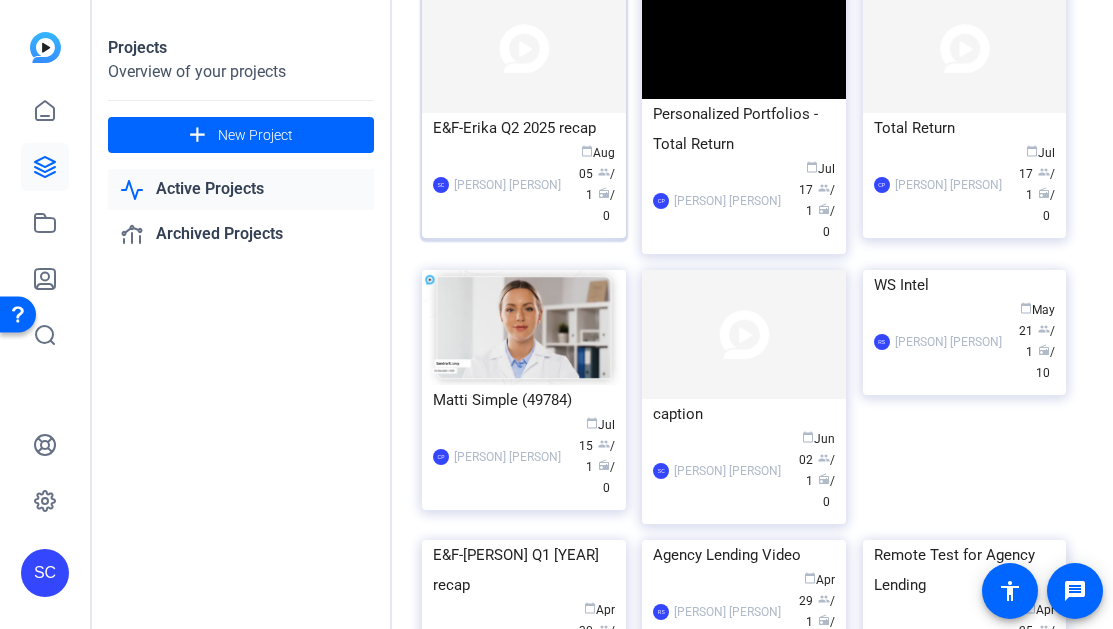 scroll, scrollTop: 230, scrollLeft: 0, axis: vertical 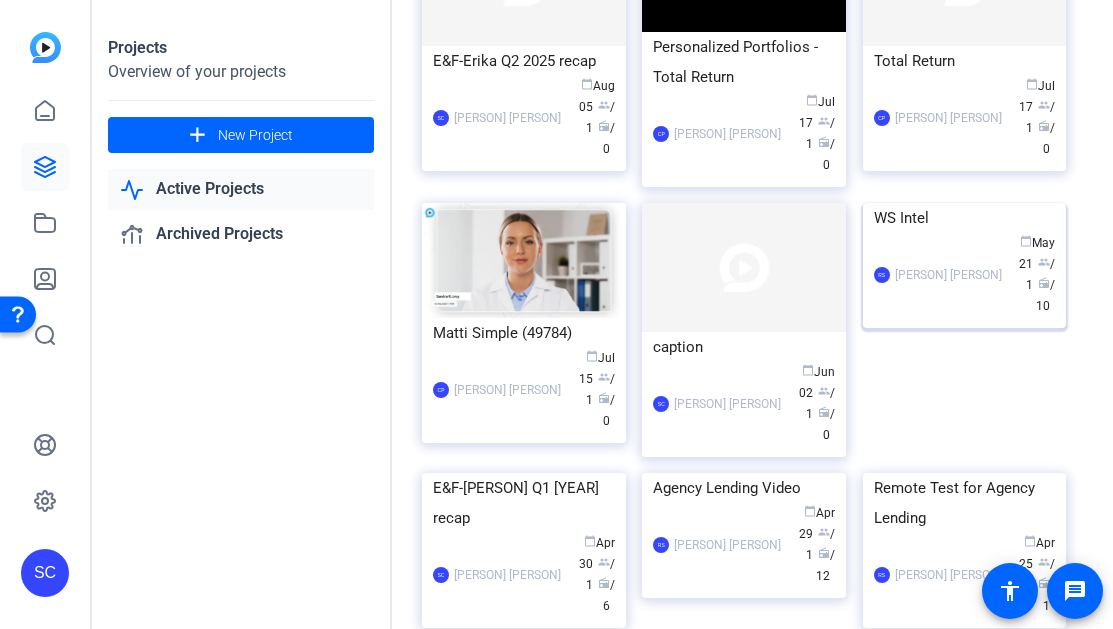 click 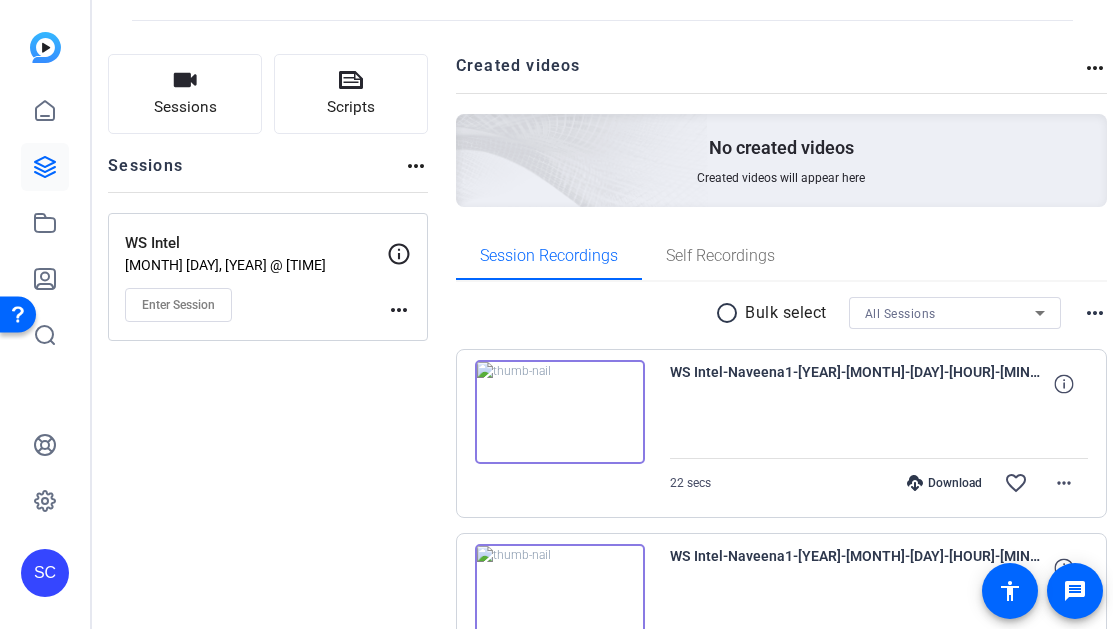 scroll, scrollTop: 0, scrollLeft: 0, axis: both 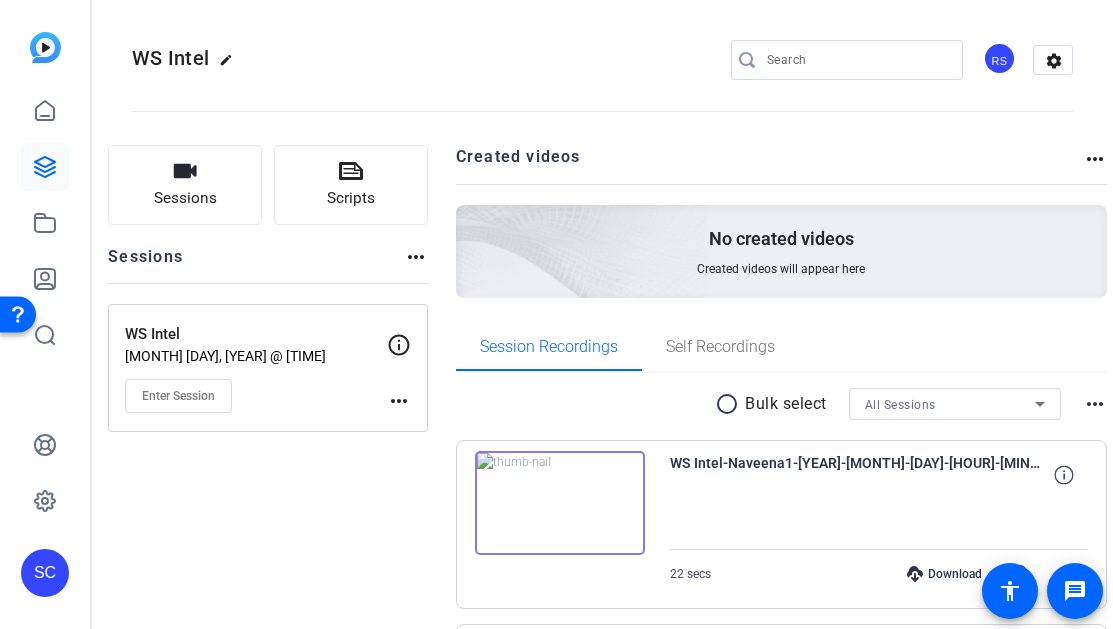 click on "edit" 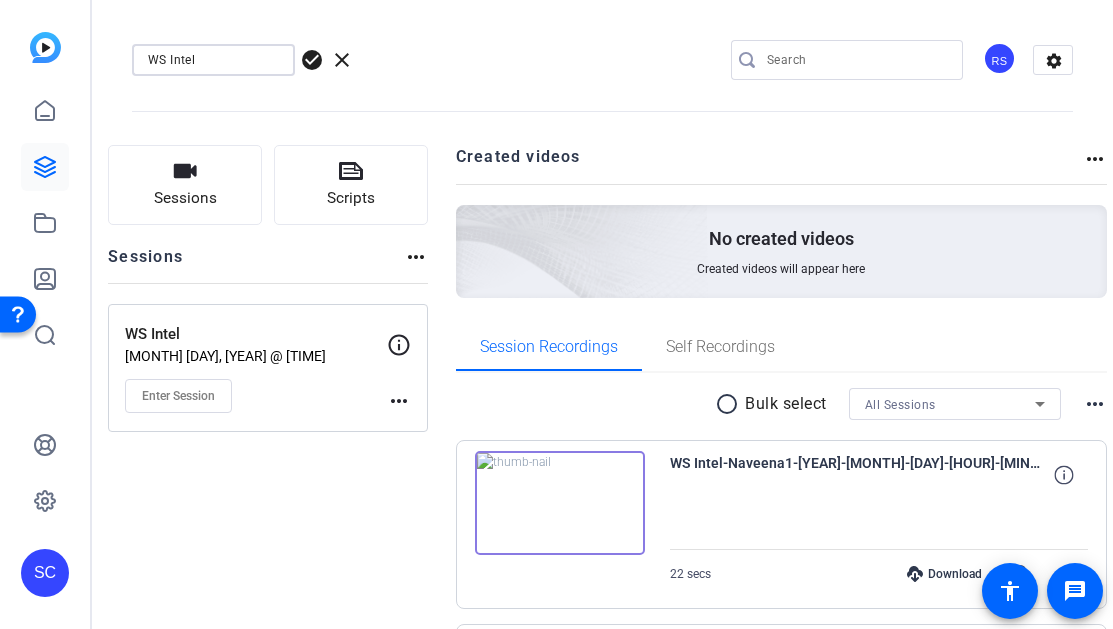 click on "WS Intel" at bounding box center (213, 60) 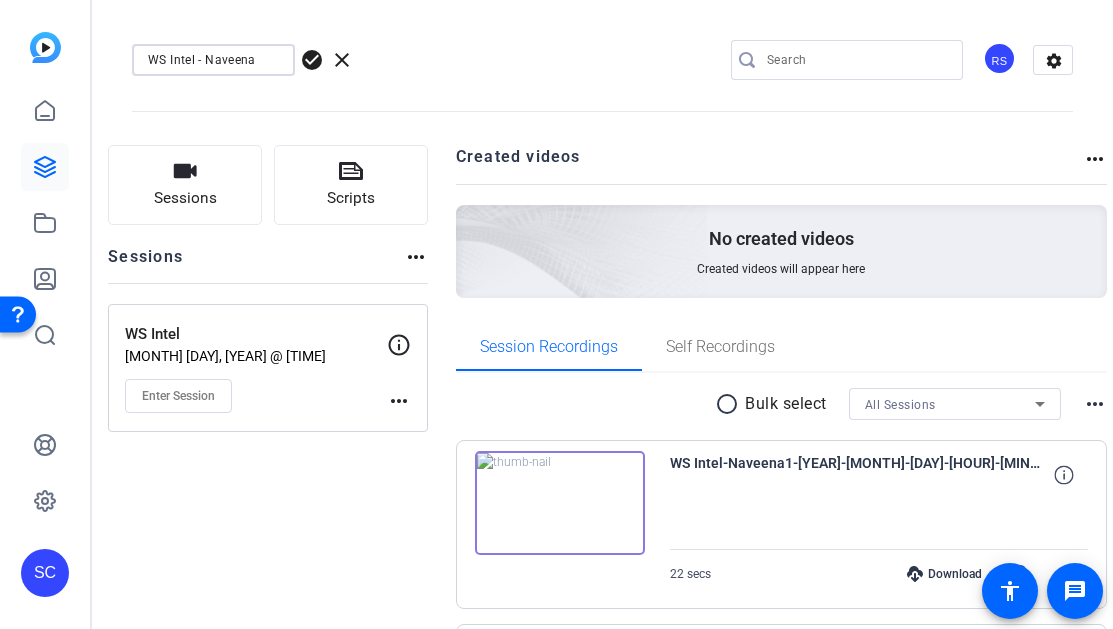 type on "WS Intel - Naveena" 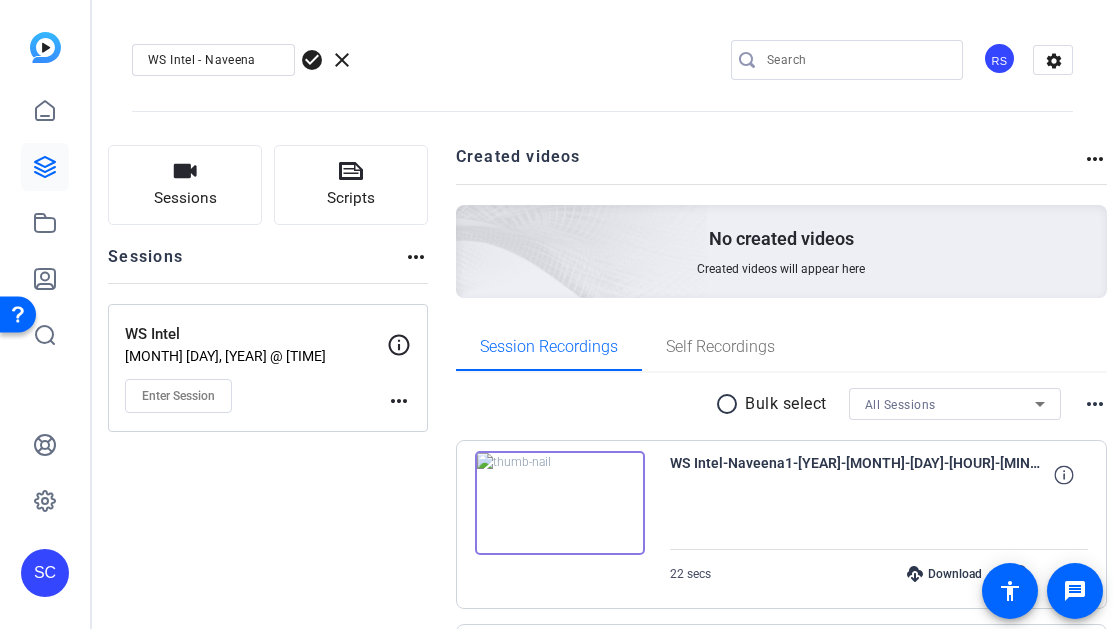 click on "check_circle" 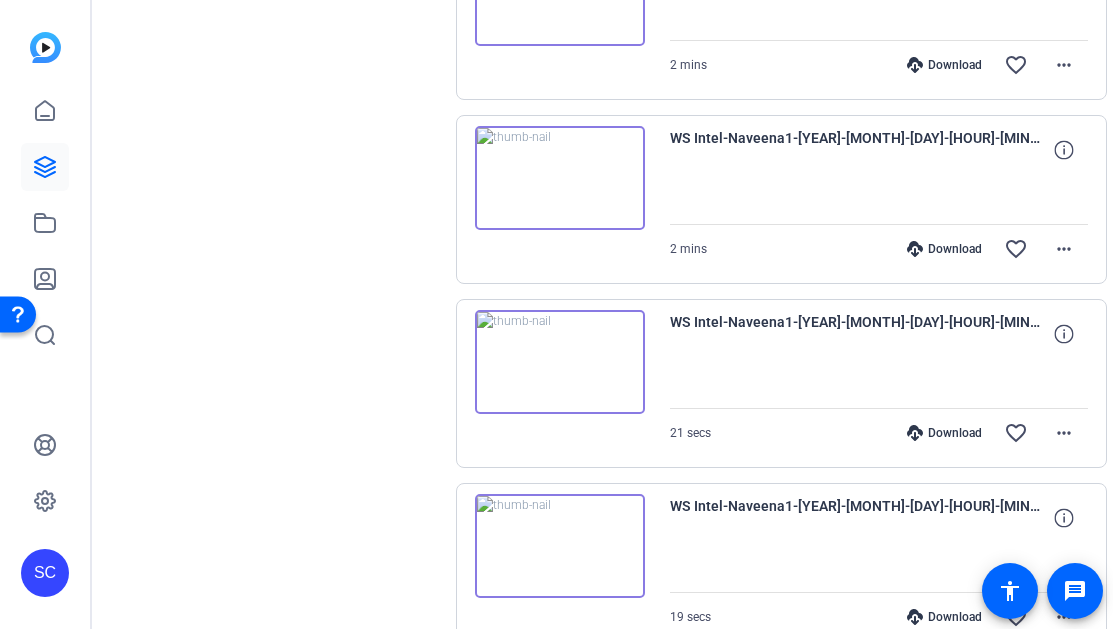 scroll, scrollTop: 301, scrollLeft: 0, axis: vertical 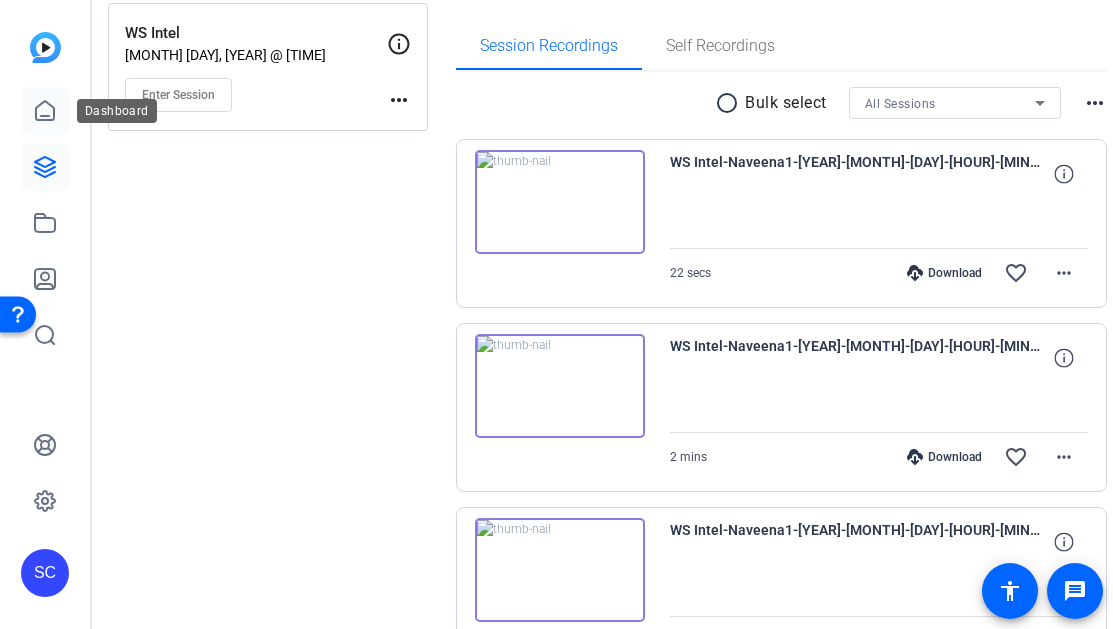 click 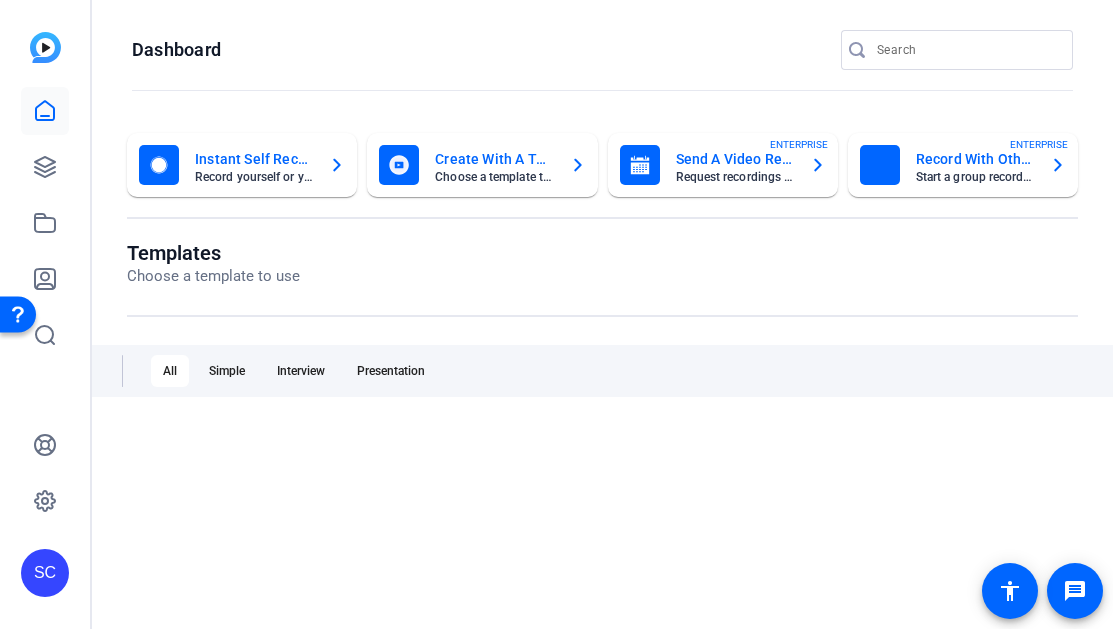 scroll, scrollTop: 0, scrollLeft: 0, axis: both 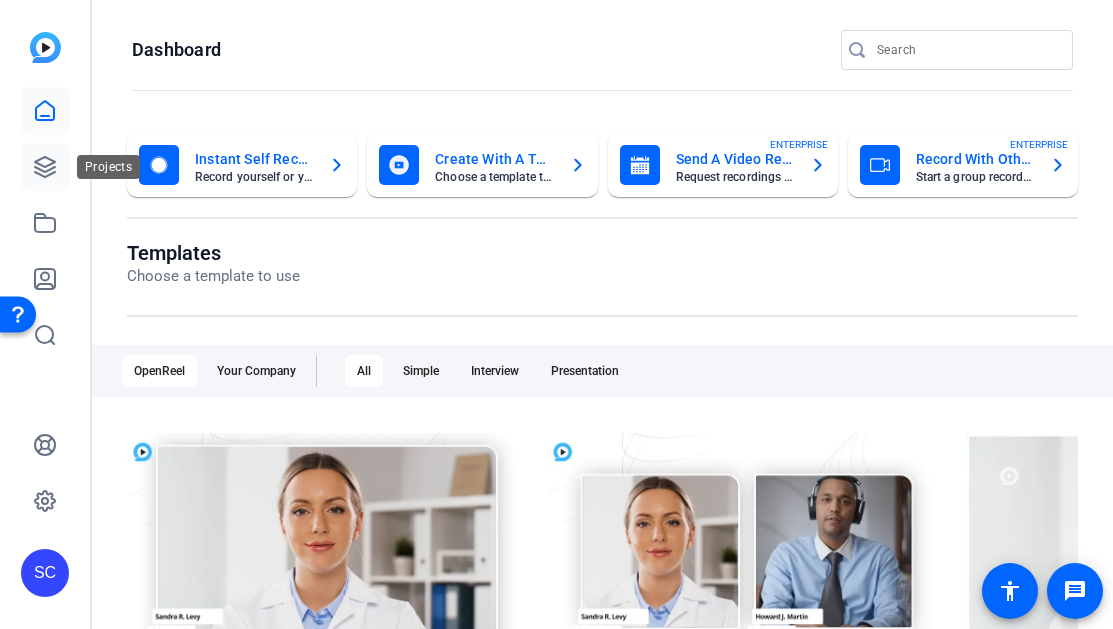click 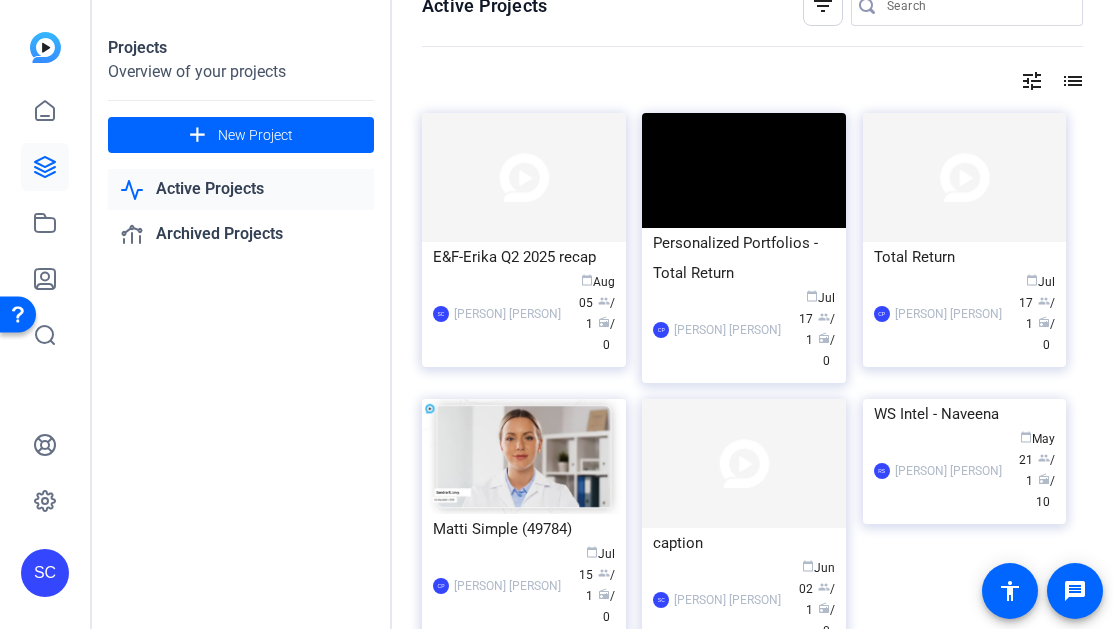 scroll, scrollTop: 36, scrollLeft: 0, axis: vertical 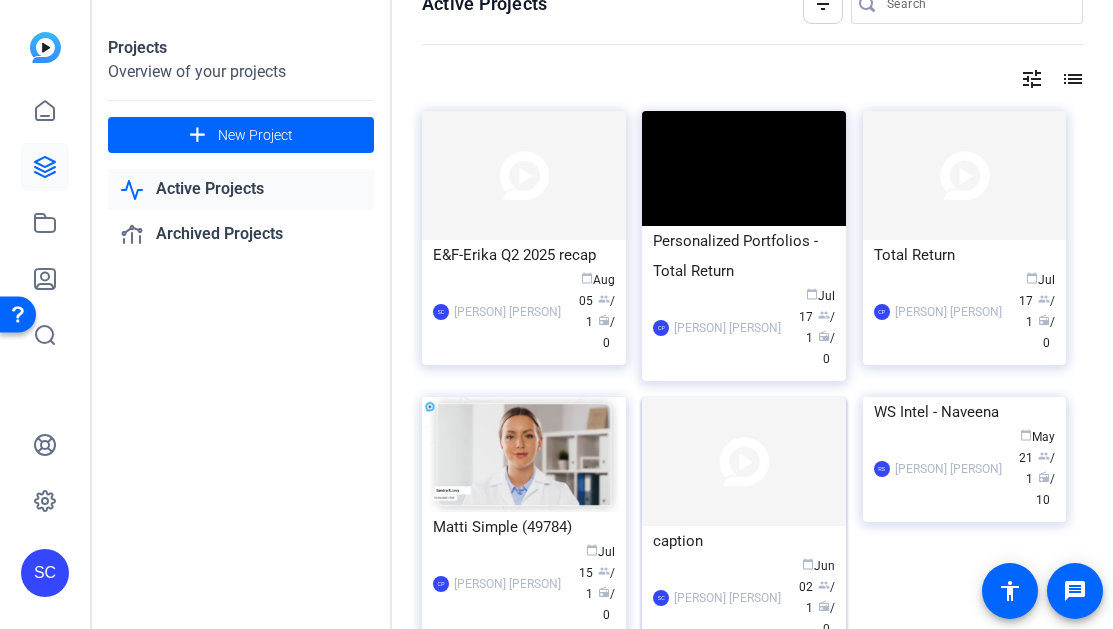 click 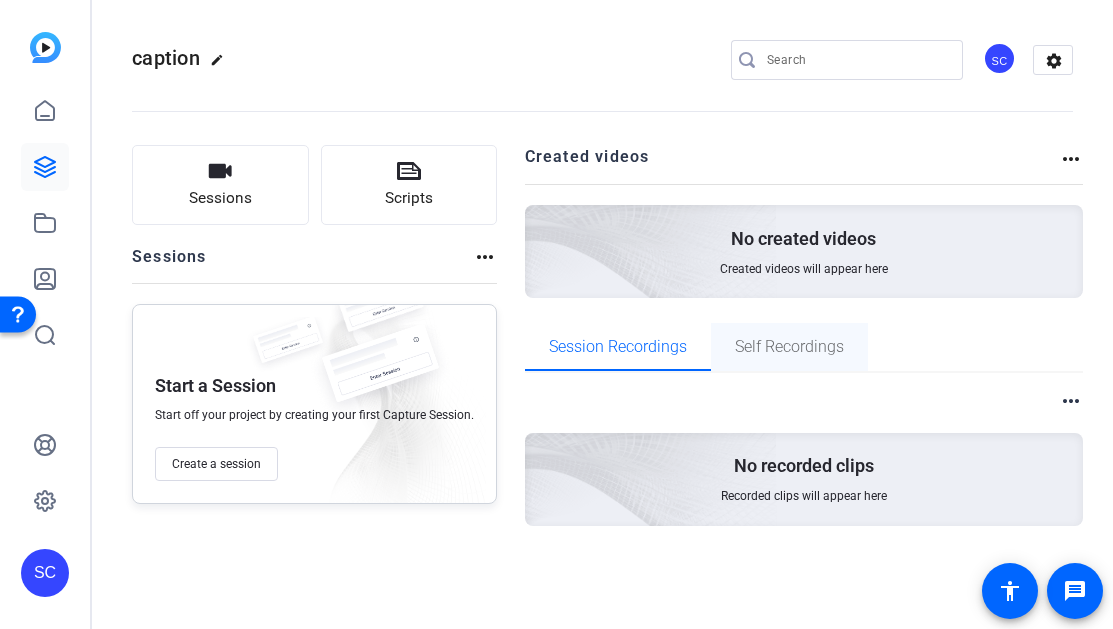 click on "Self Recordings" at bounding box center [789, 347] 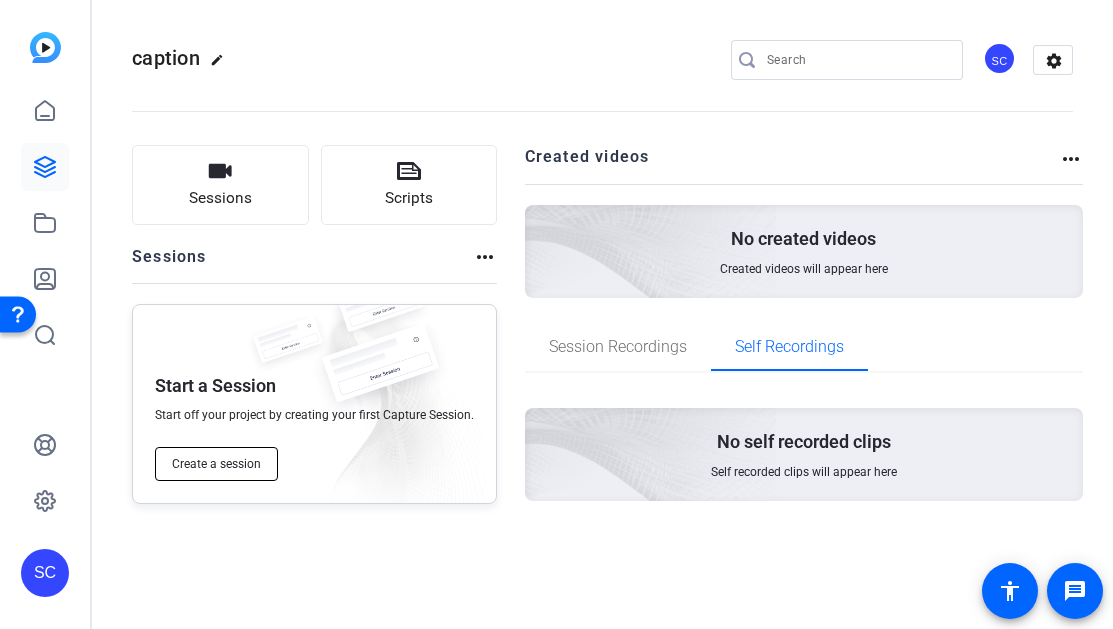 click on "Create a session" 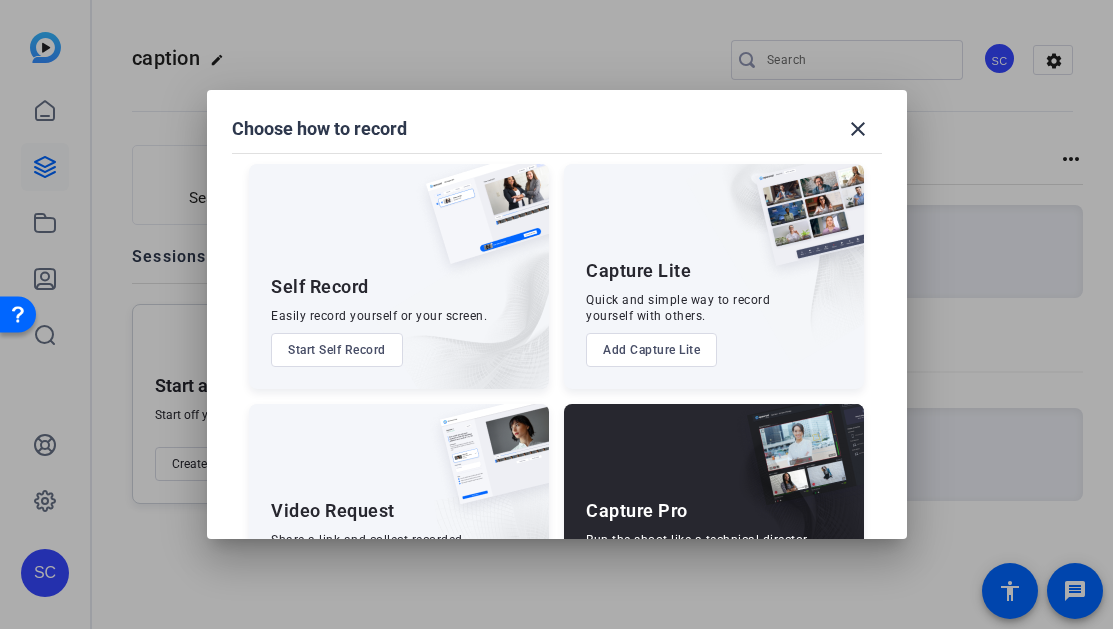 scroll, scrollTop: 0, scrollLeft: 0, axis: both 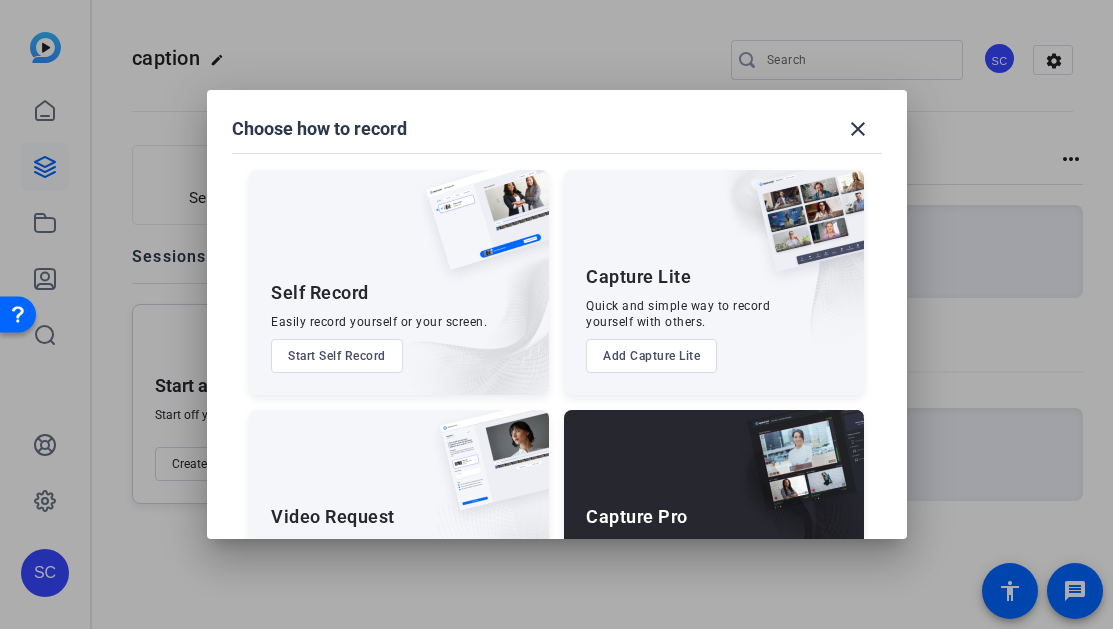 click on "Start Self Record" at bounding box center (337, 356) 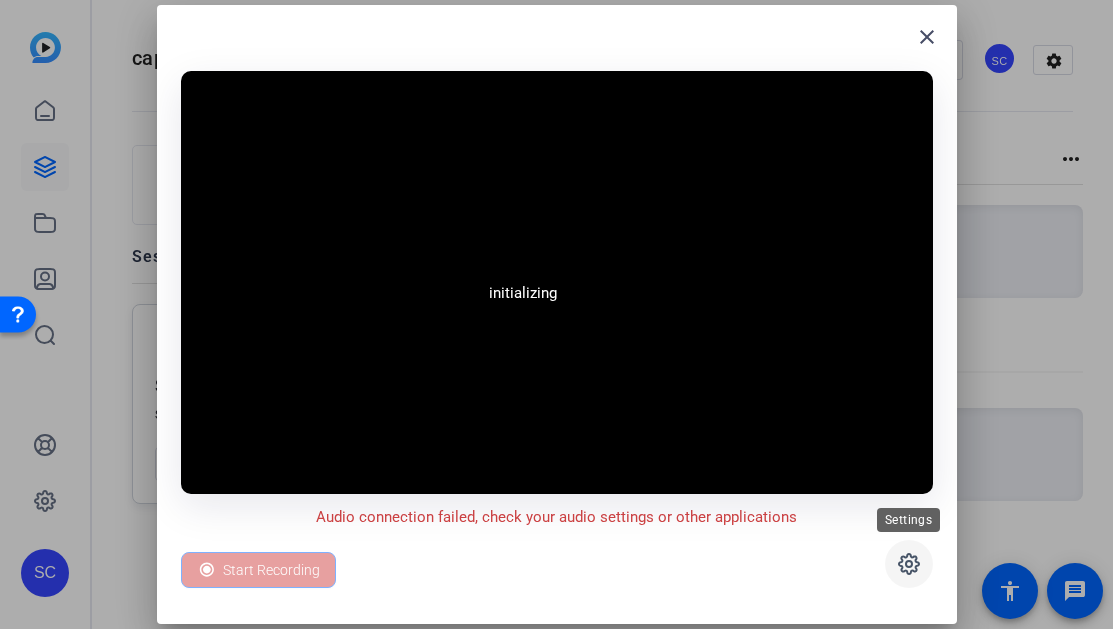 click 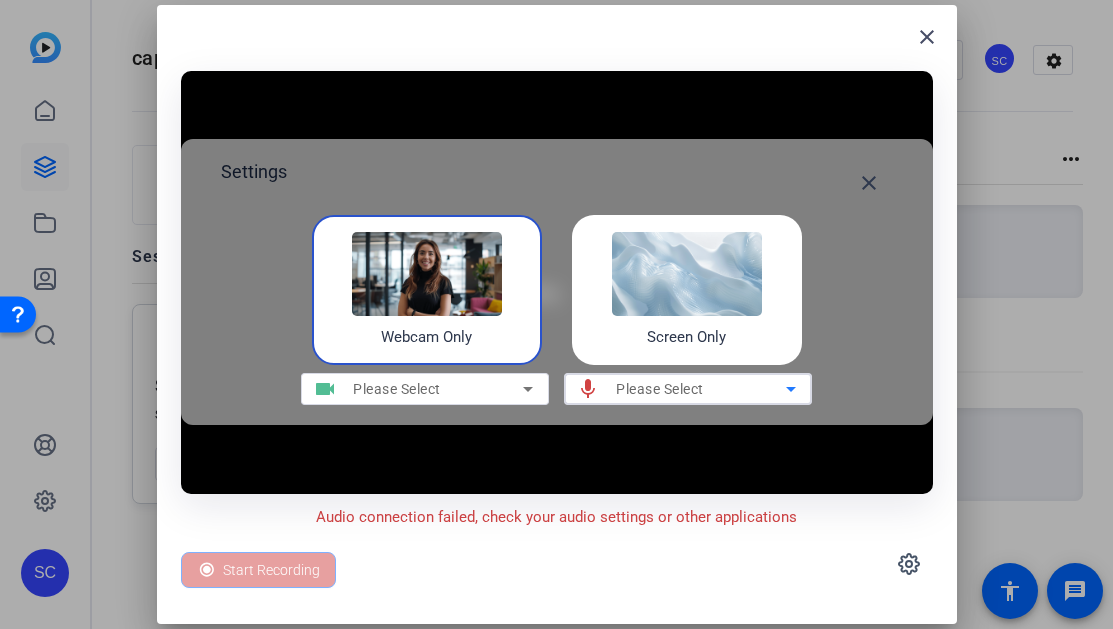 click on "Please Select" at bounding box center [701, 389] 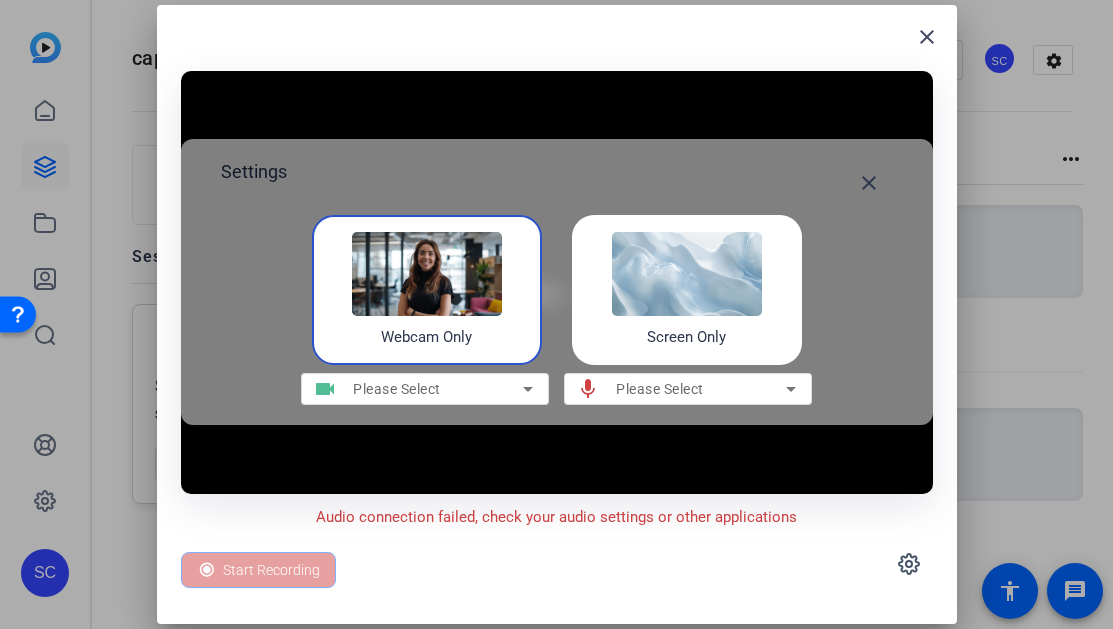 click at bounding box center [687, 274] 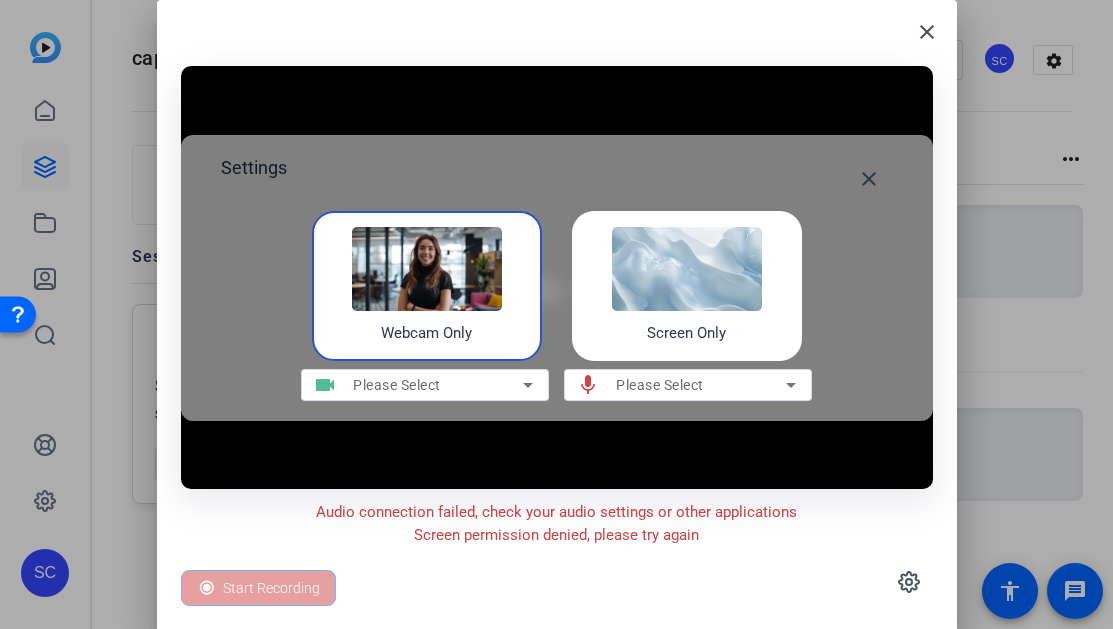 click on "Webcam Only" at bounding box center [426, 332] 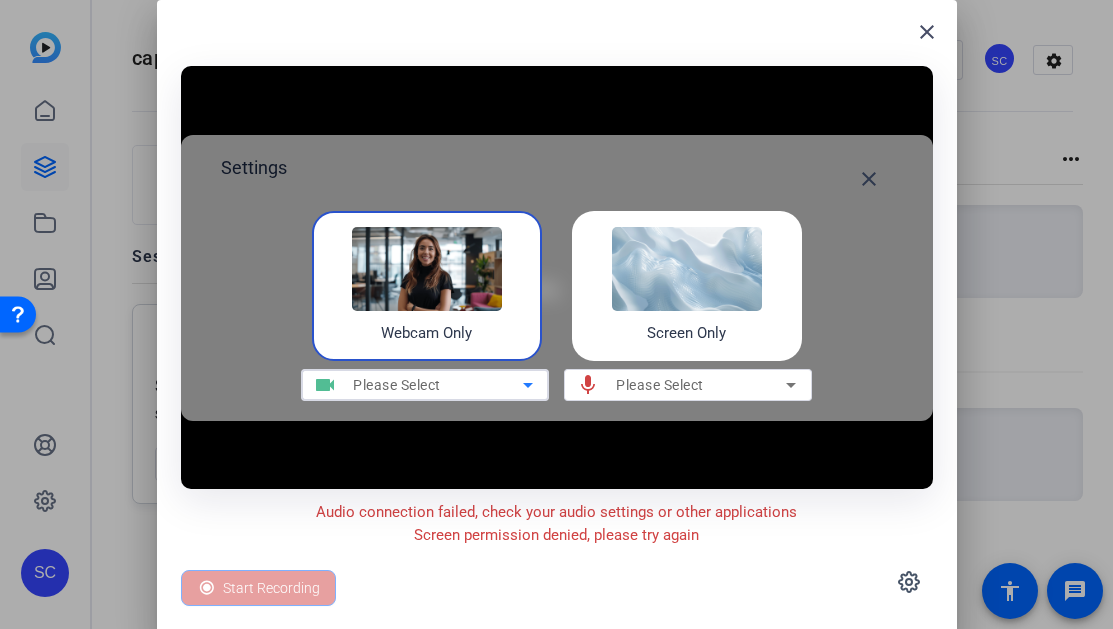 click on "Please Select" at bounding box center (397, 385) 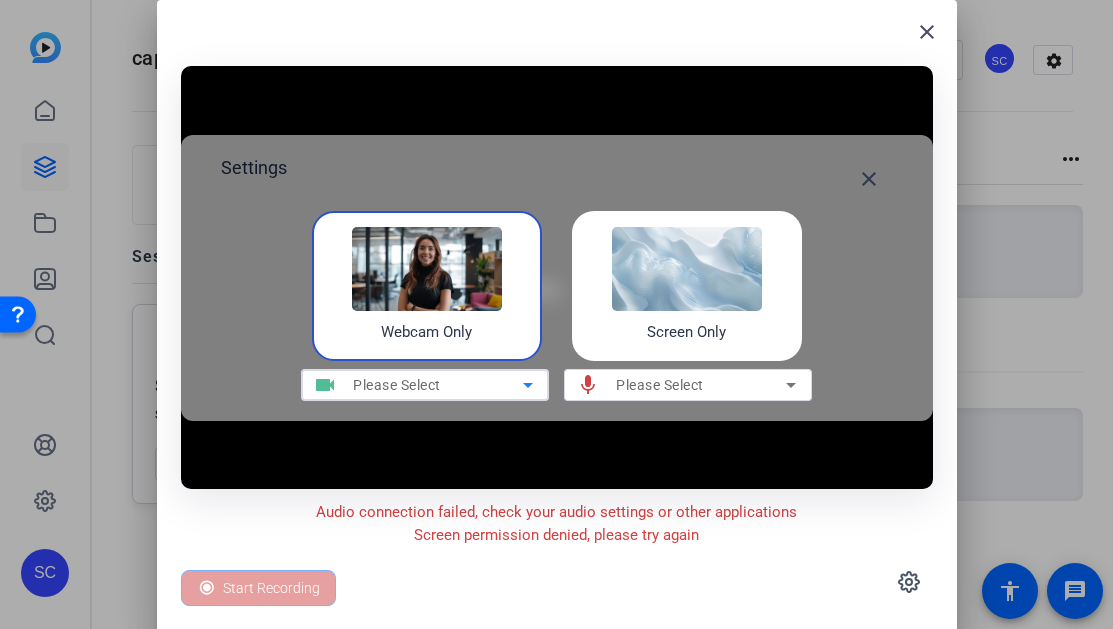 click 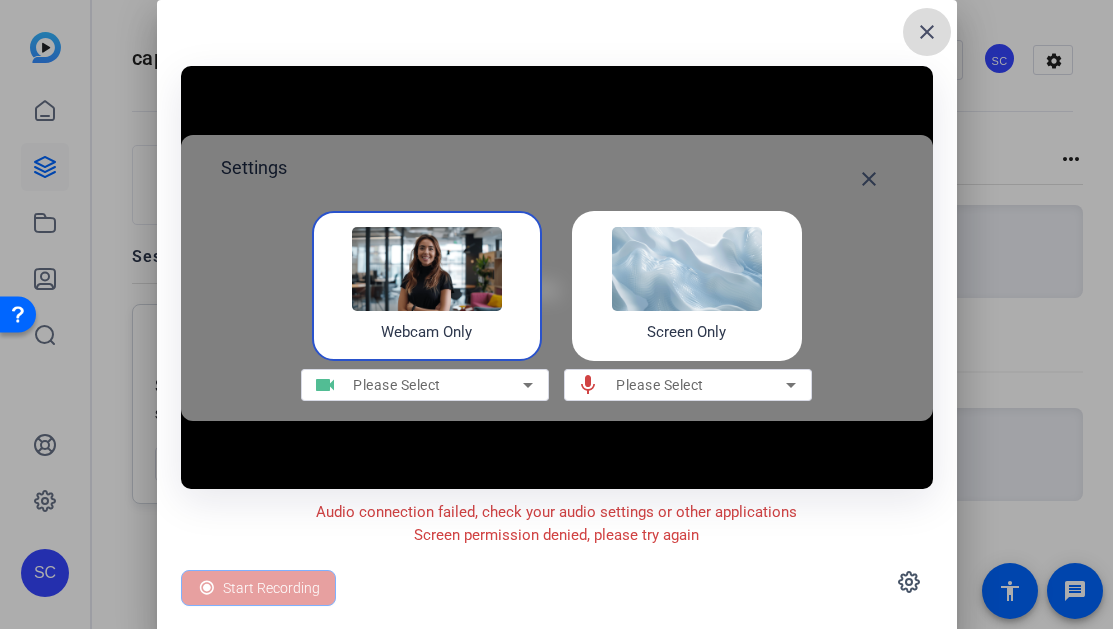 click on "close" at bounding box center [927, 32] 